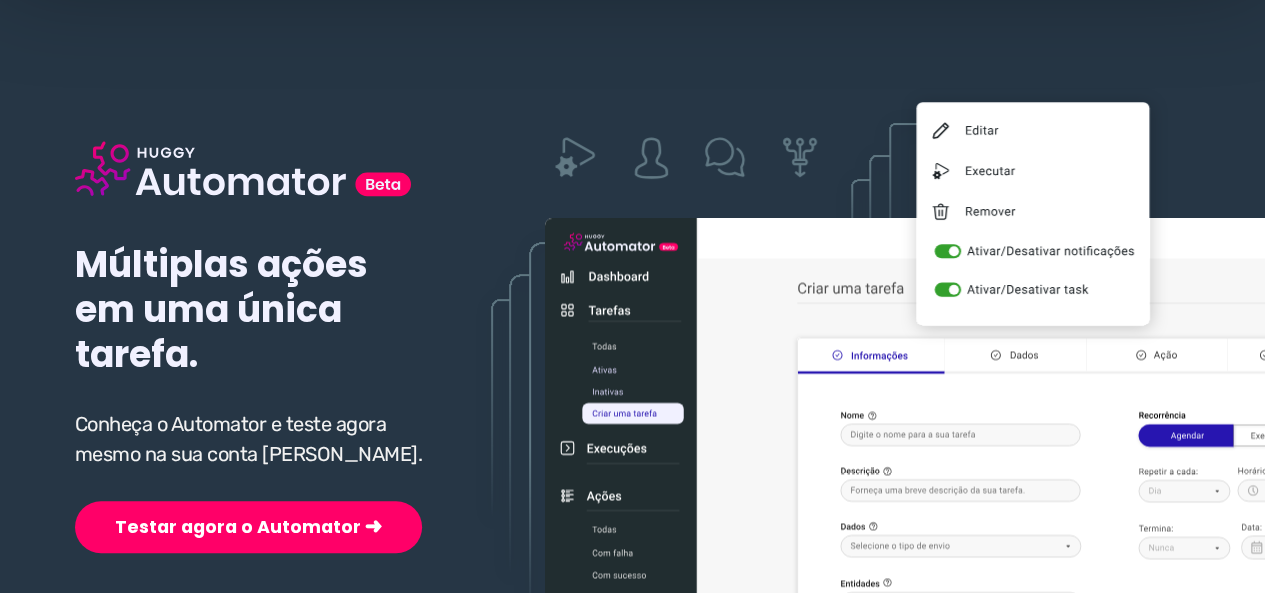 scroll, scrollTop: 200, scrollLeft: 0, axis: vertical 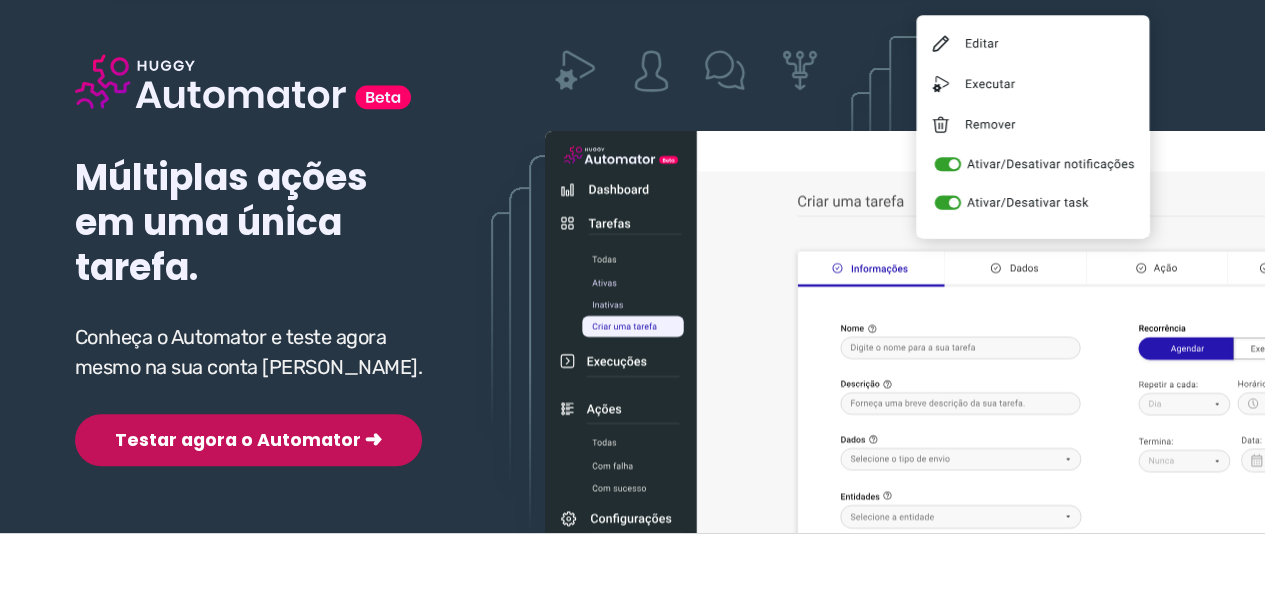 click on "Testar agora o Automator ➜" at bounding box center [248, 440] 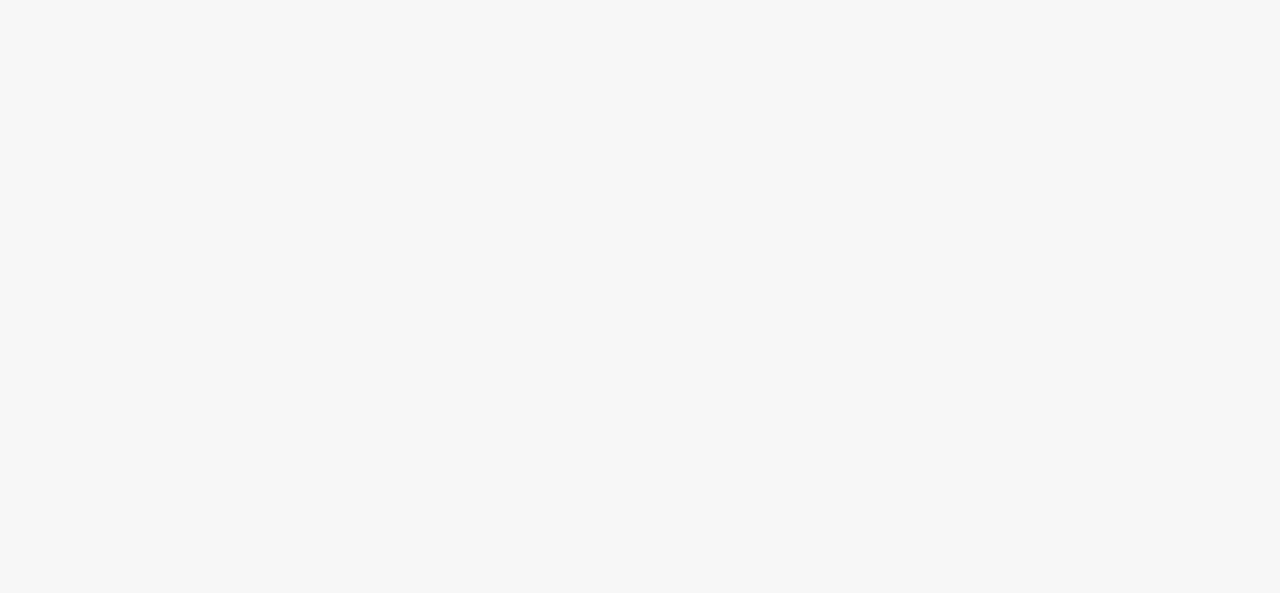 scroll, scrollTop: 0, scrollLeft: 0, axis: both 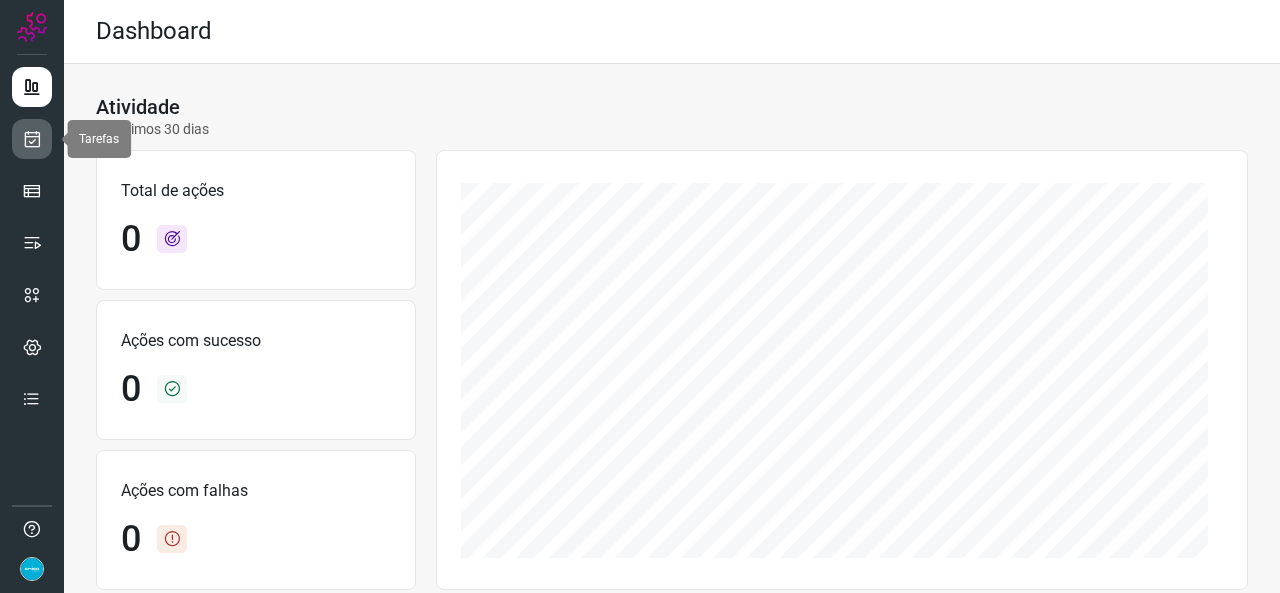 click at bounding box center [32, 139] 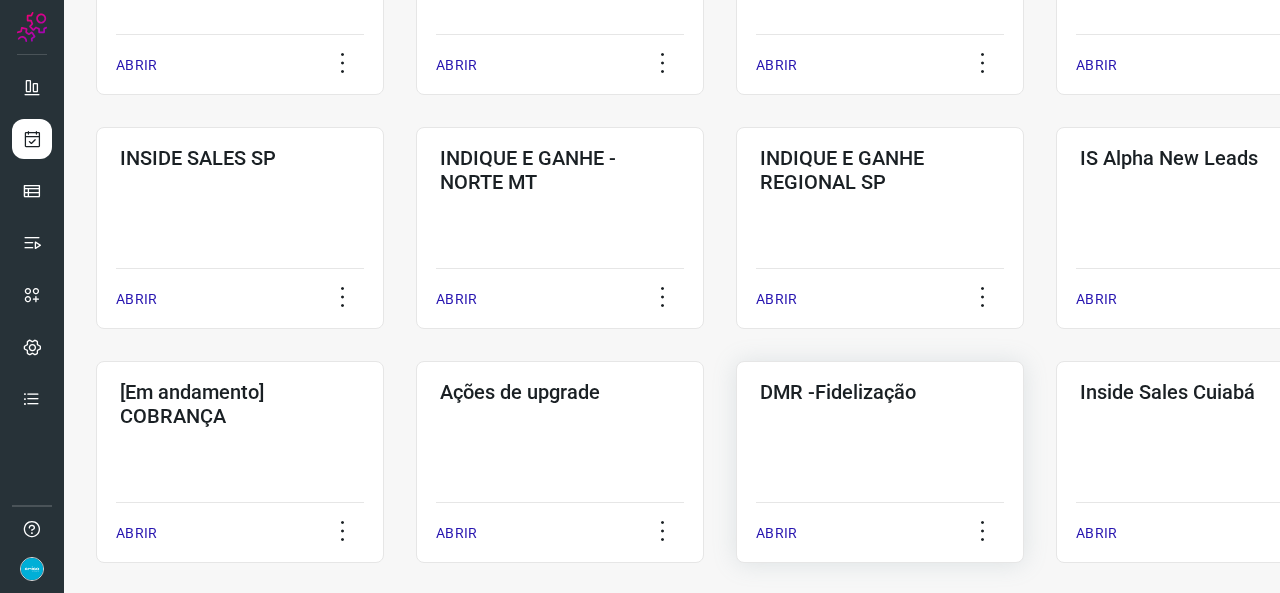scroll, scrollTop: 700, scrollLeft: 0, axis: vertical 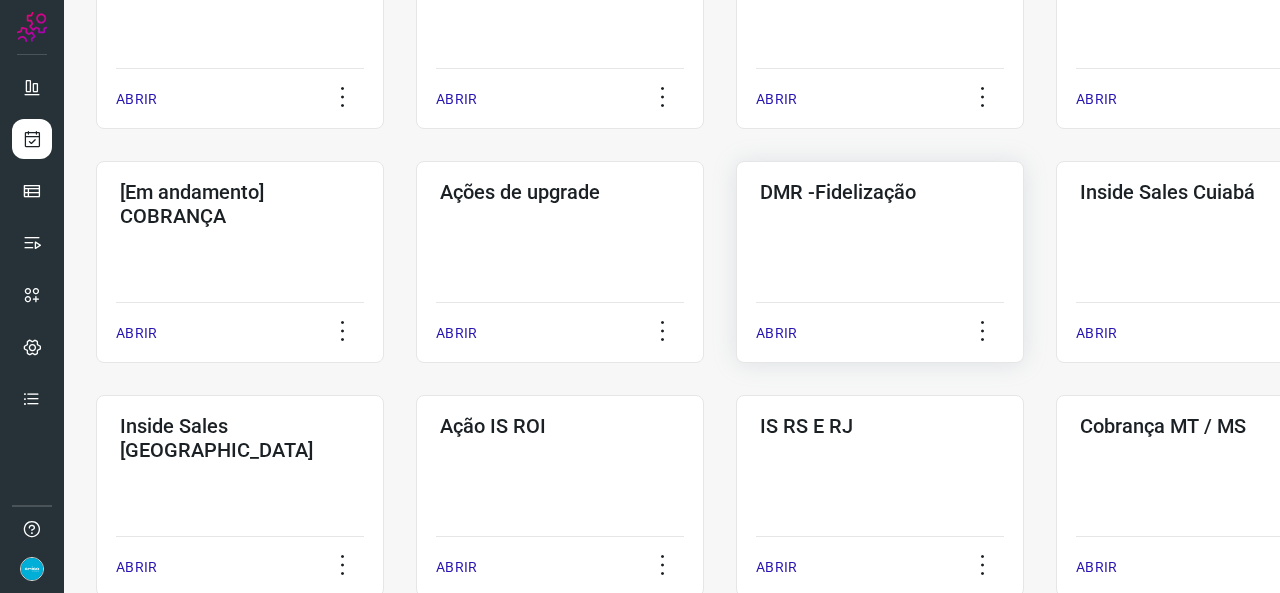 click on "ABRIR" at bounding box center (776, 333) 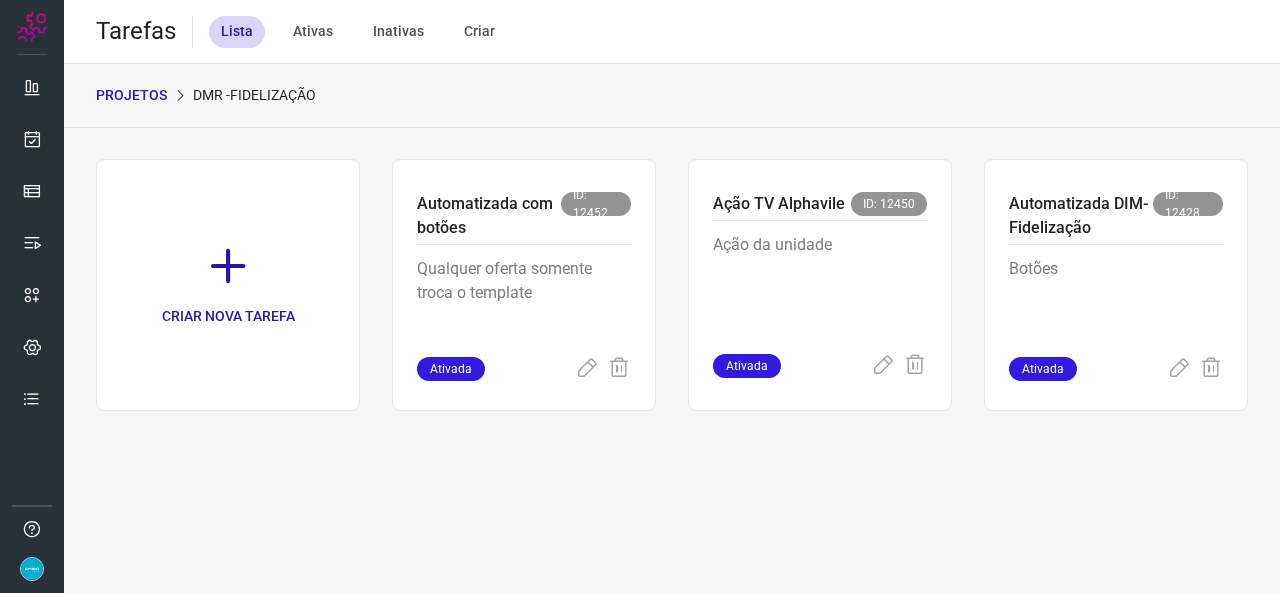 scroll, scrollTop: 0, scrollLeft: 0, axis: both 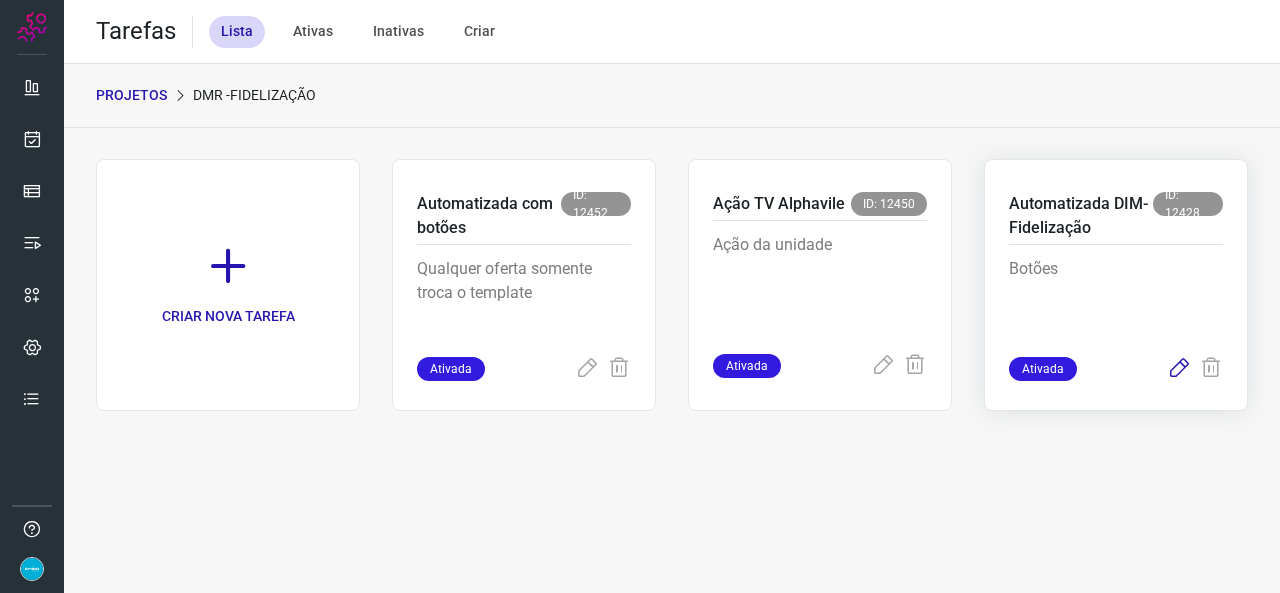 click at bounding box center [1179, 369] 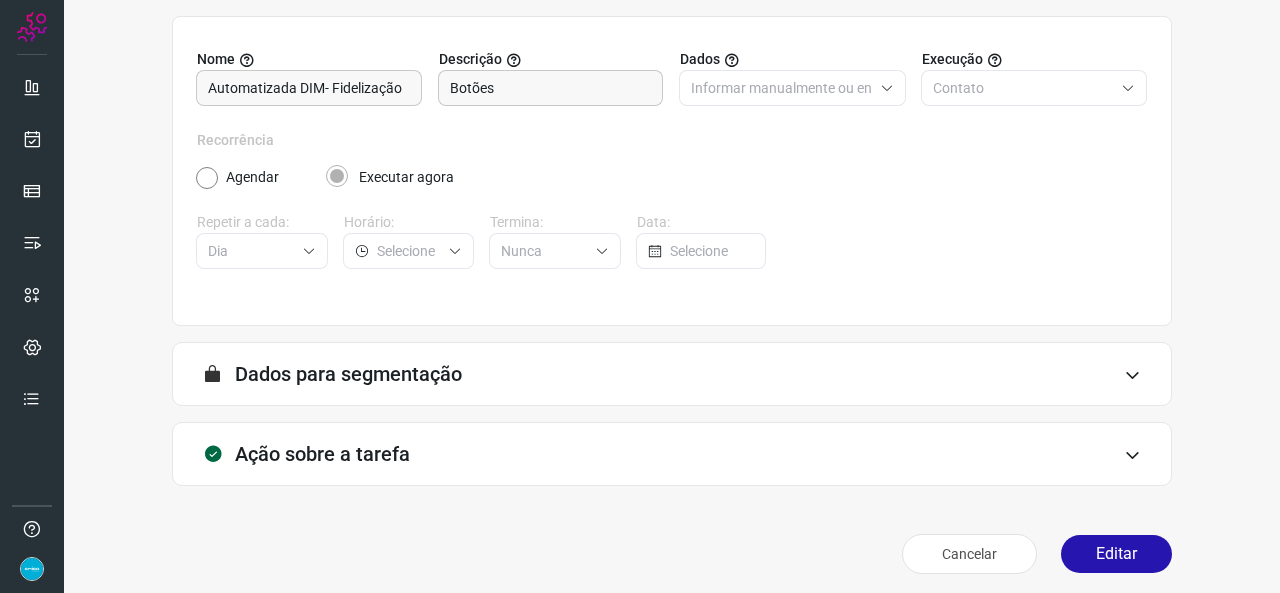 scroll, scrollTop: 187, scrollLeft: 0, axis: vertical 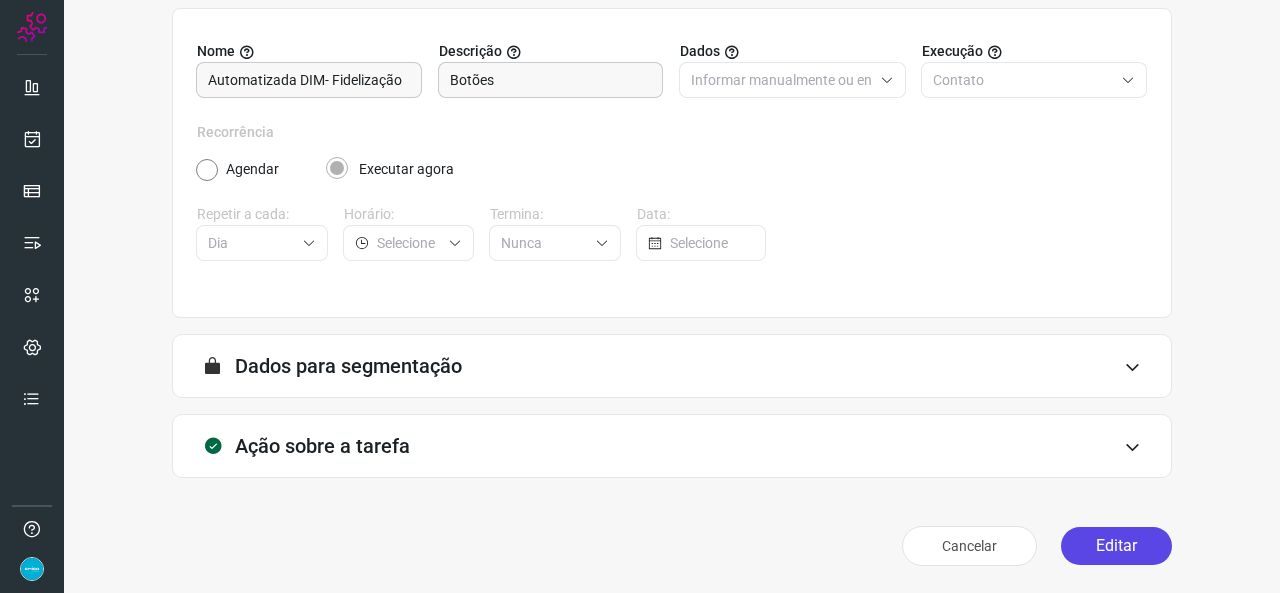 click on "Editar" at bounding box center [1116, 546] 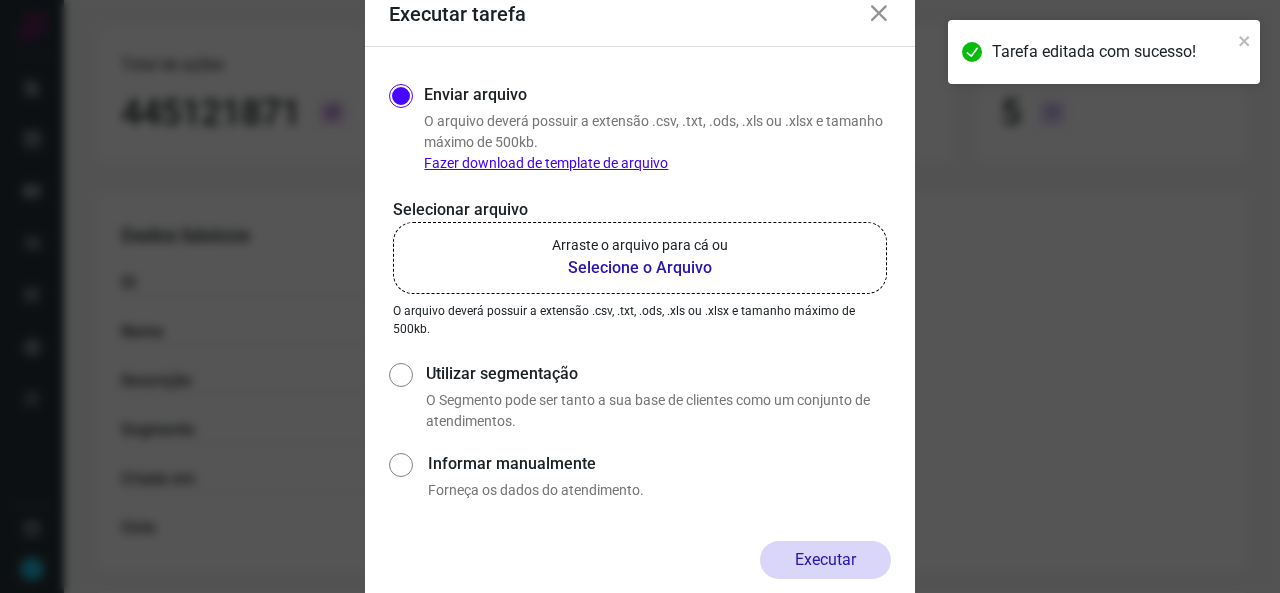 click on "Selecione o Arquivo" at bounding box center [640, 268] 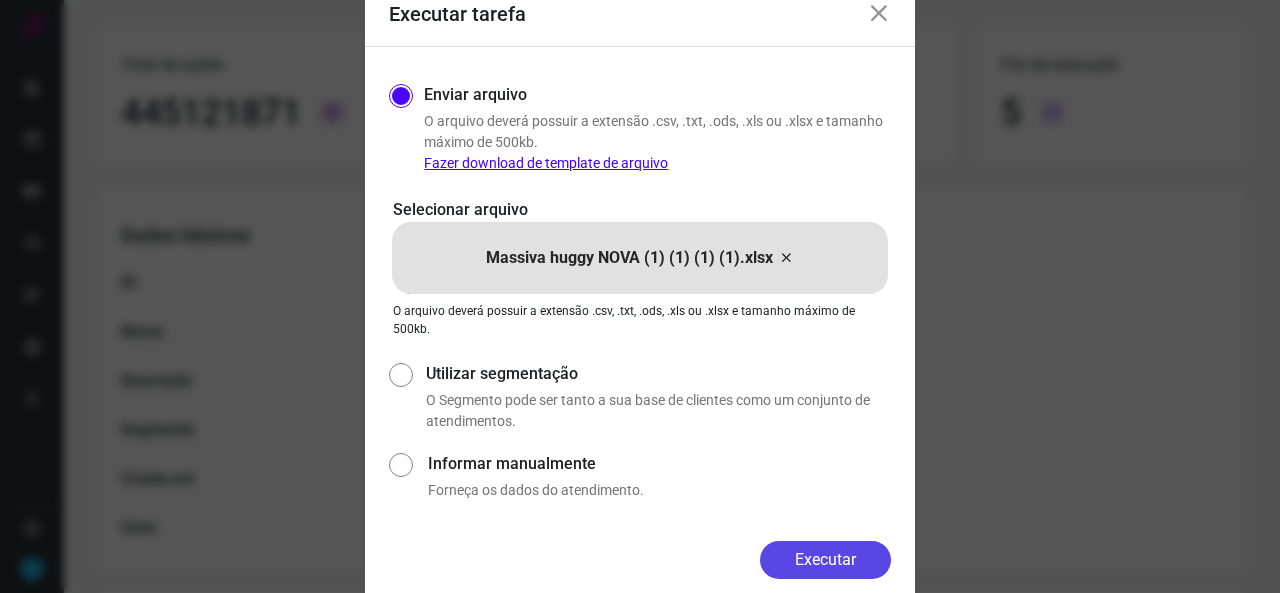 click on "Executar" at bounding box center (825, 560) 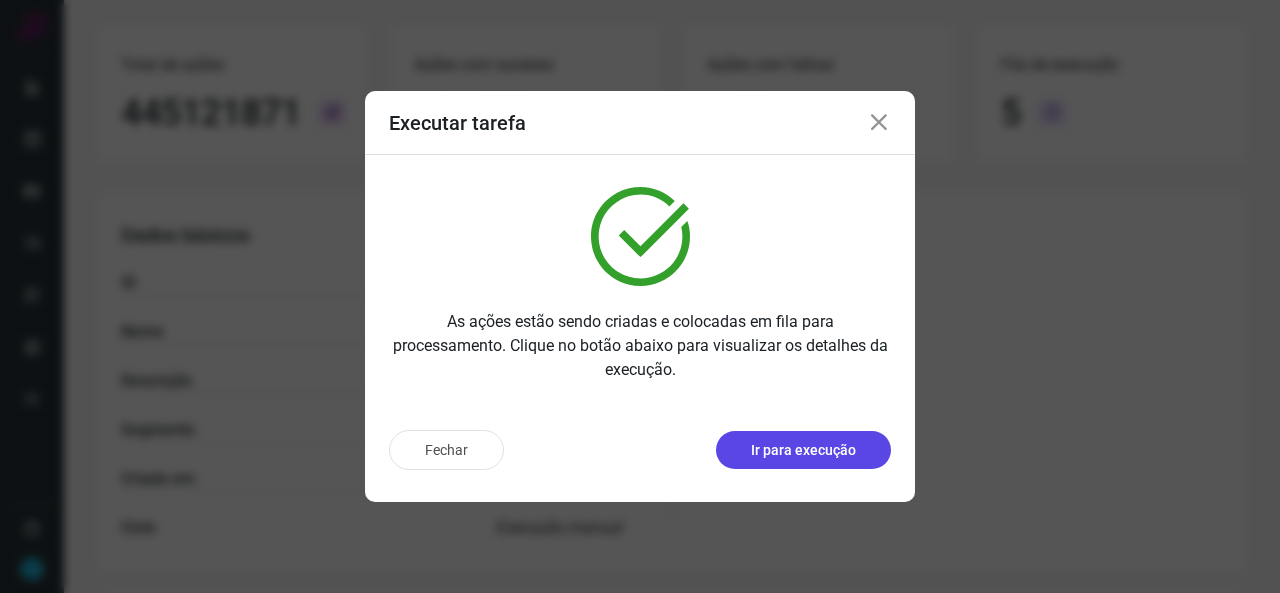 click on "Ir para execução" at bounding box center (803, 450) 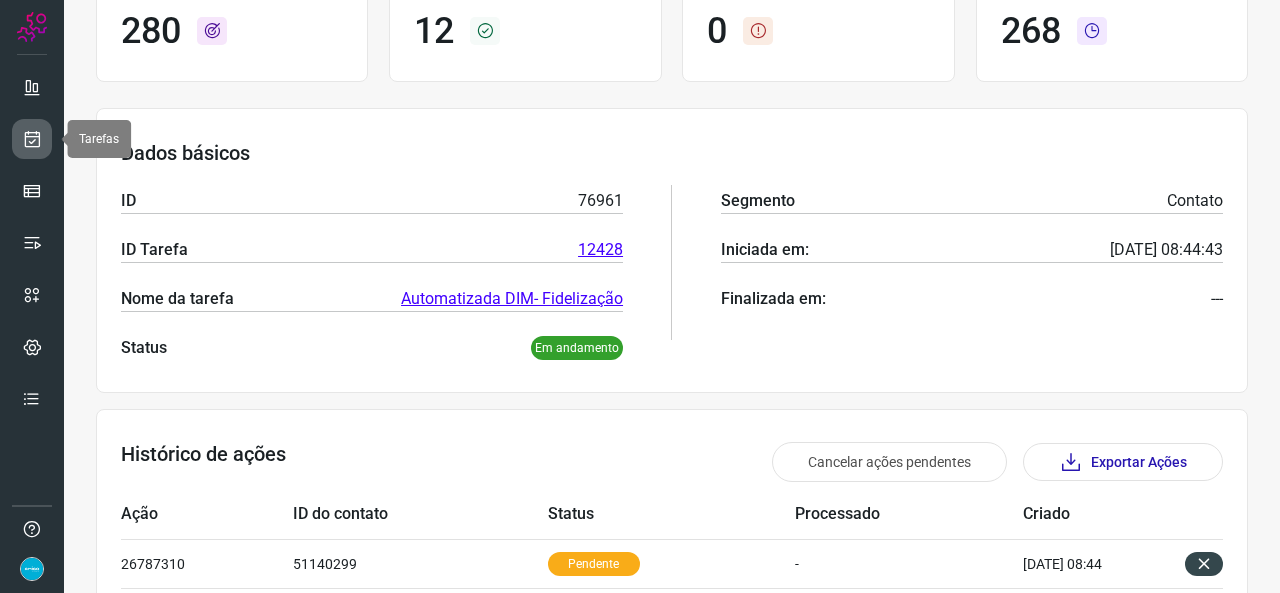 click at bounding box center [32, 139] 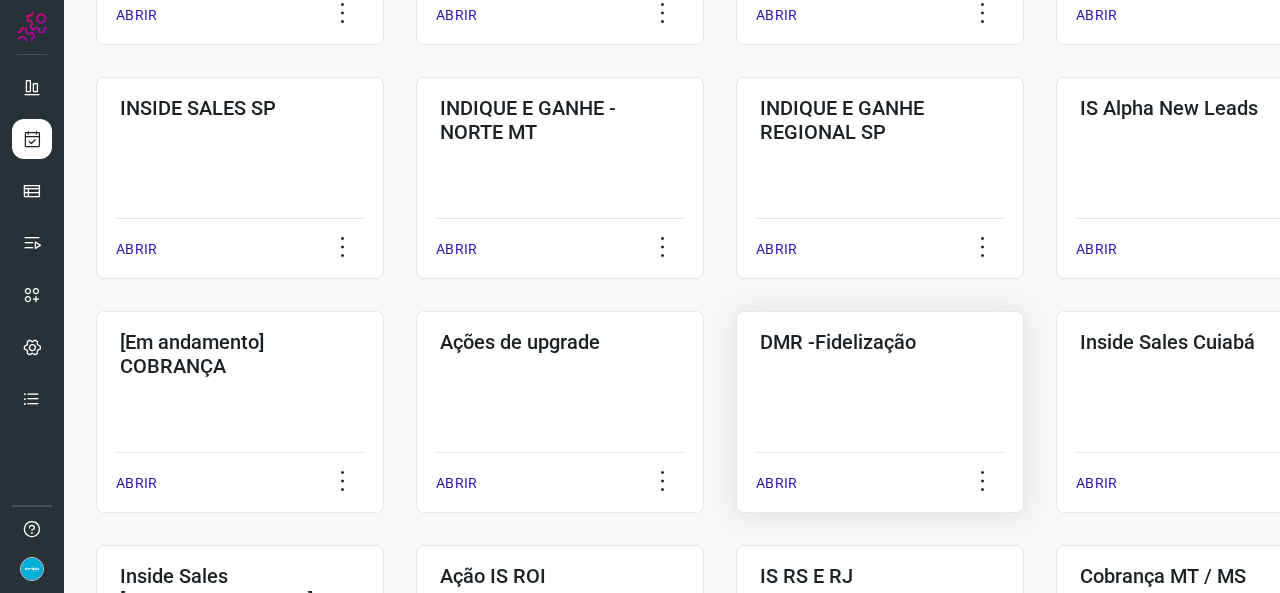 scroll, scrollTop: 552, scrollLeft: 0, axis: vertical 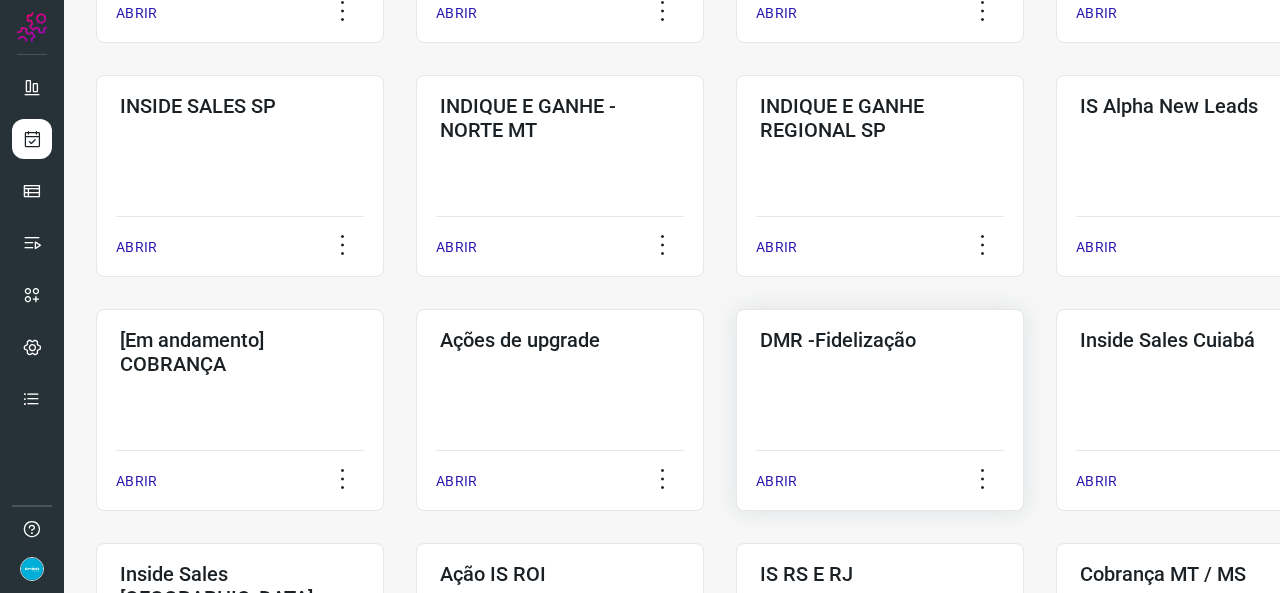click on "ABRIR" at bounding box center [776, 481] 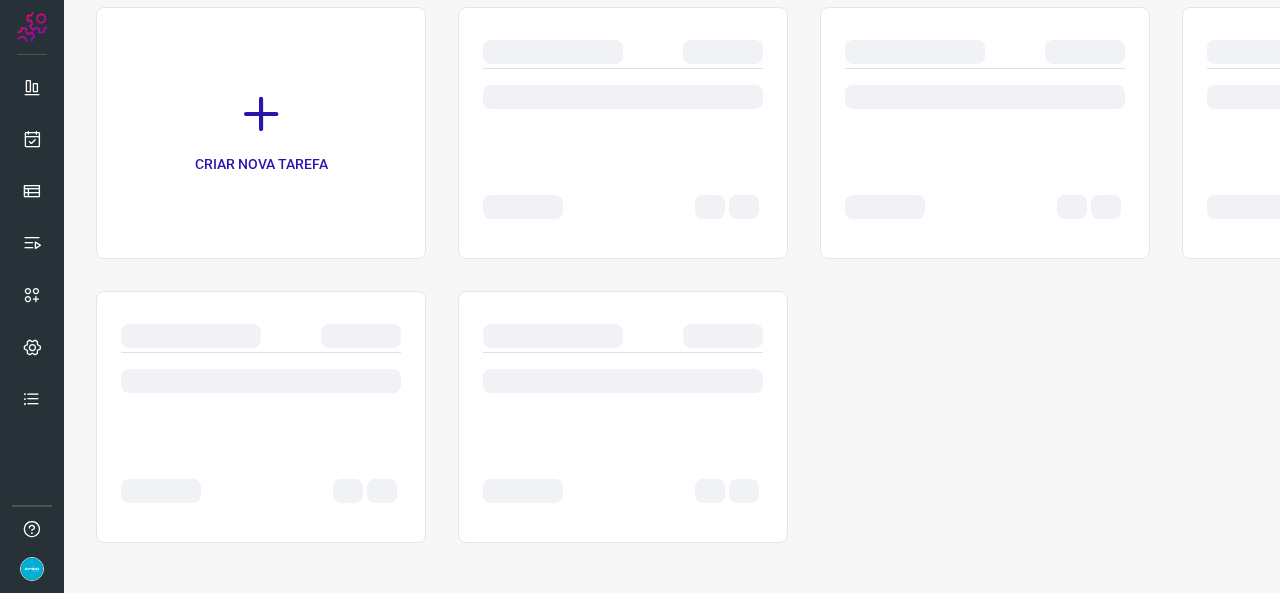 scroll, scrollTop: 0, scrollLeft: 0, axis: both 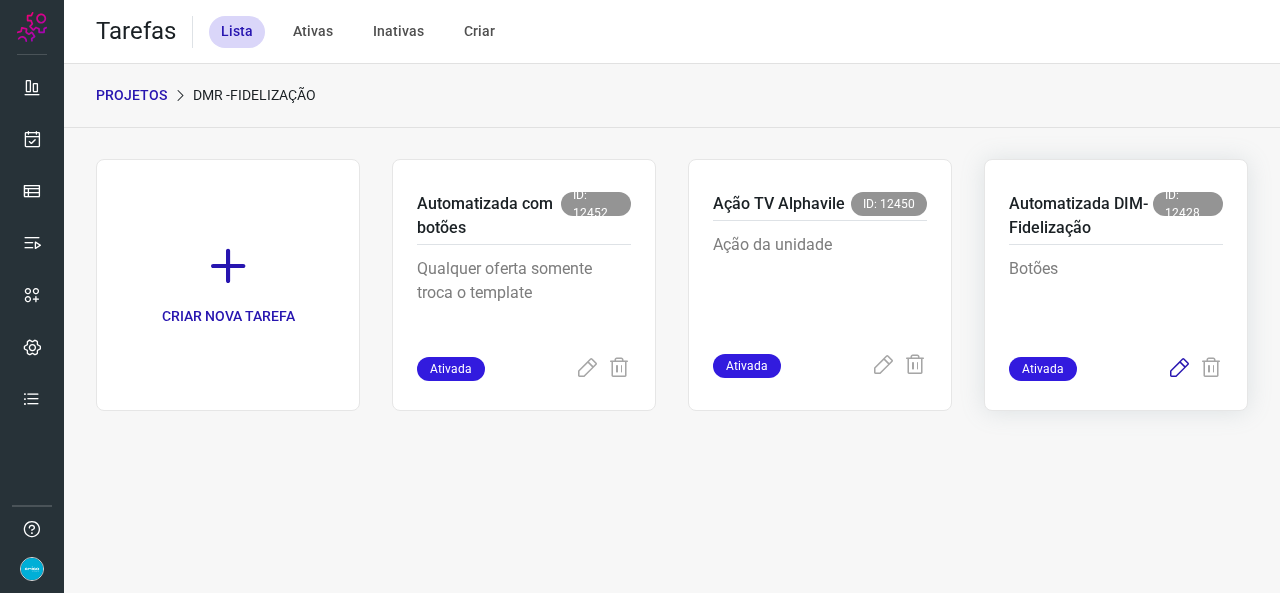 click at bounding box center [1179, 369] 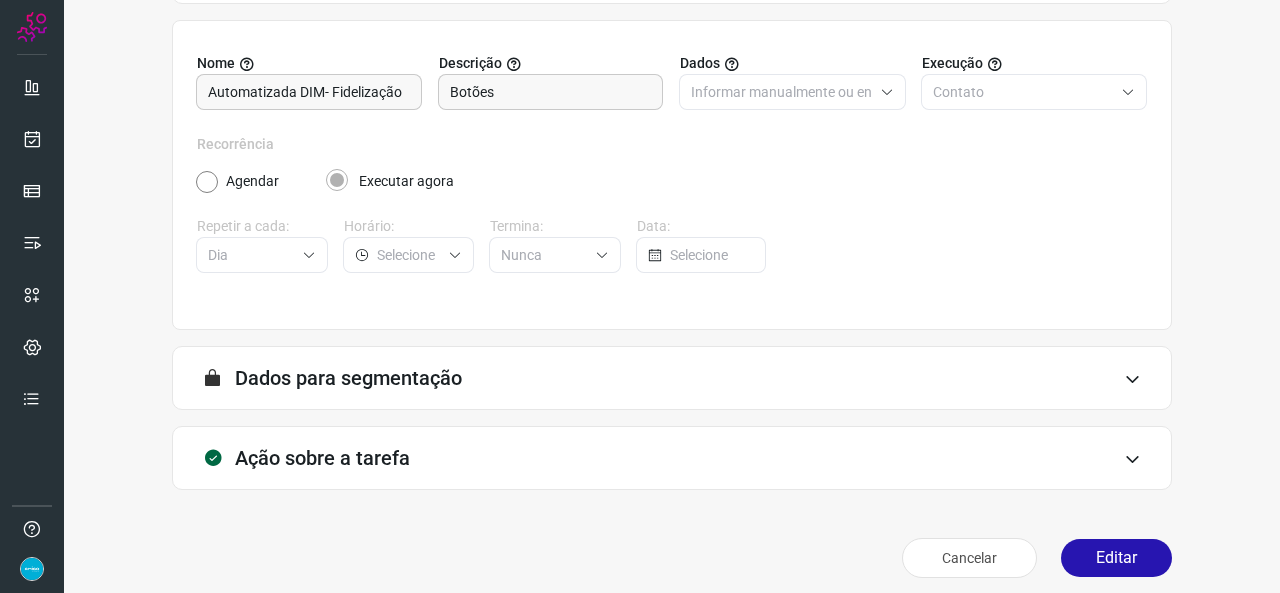 scroll, scrollTop: 187, scrollLeft: 0, axis: vertical 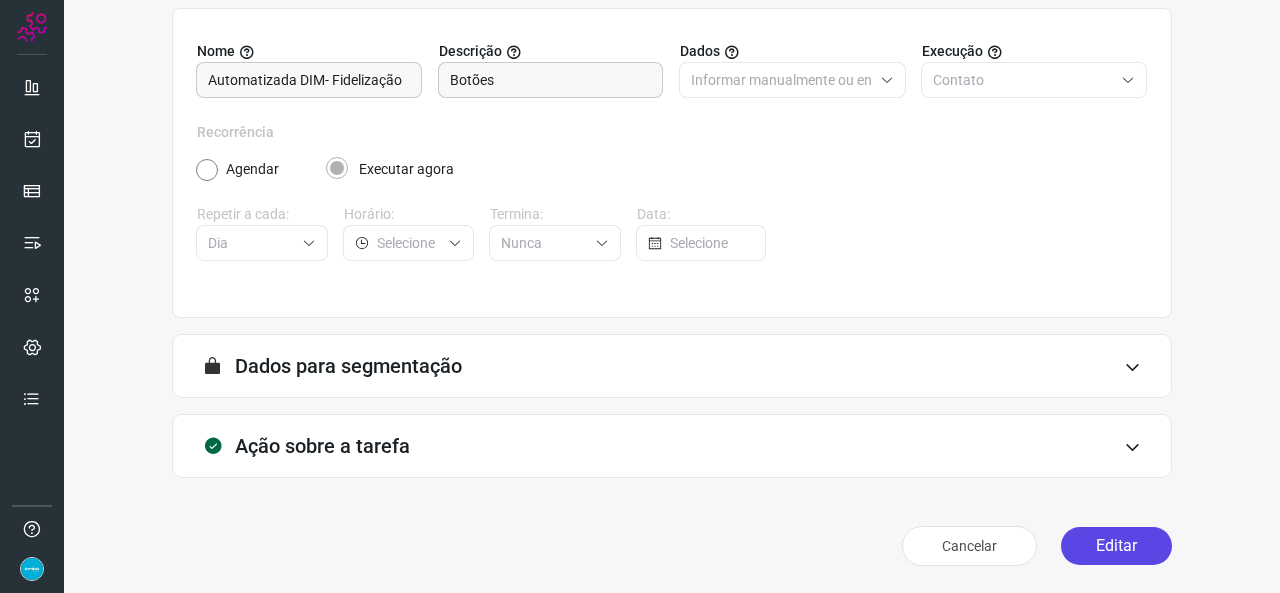 click on "Editar" at bounding box center (1116, 546) 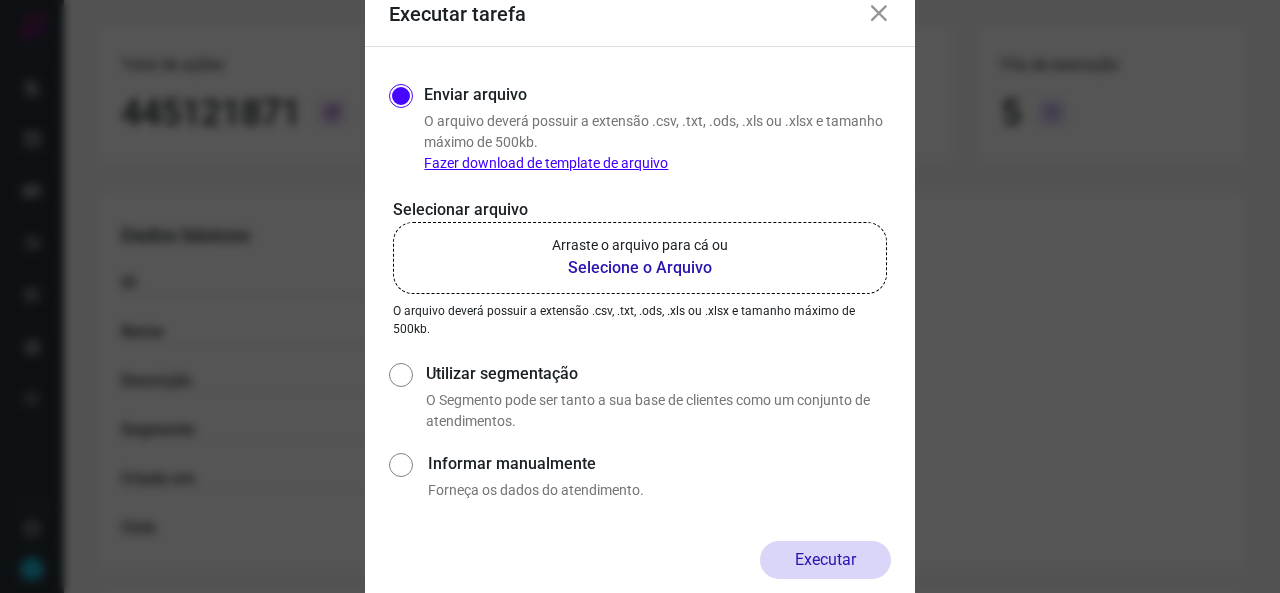click on "Selecione o Arquivo" at bounding box center (640, 268) 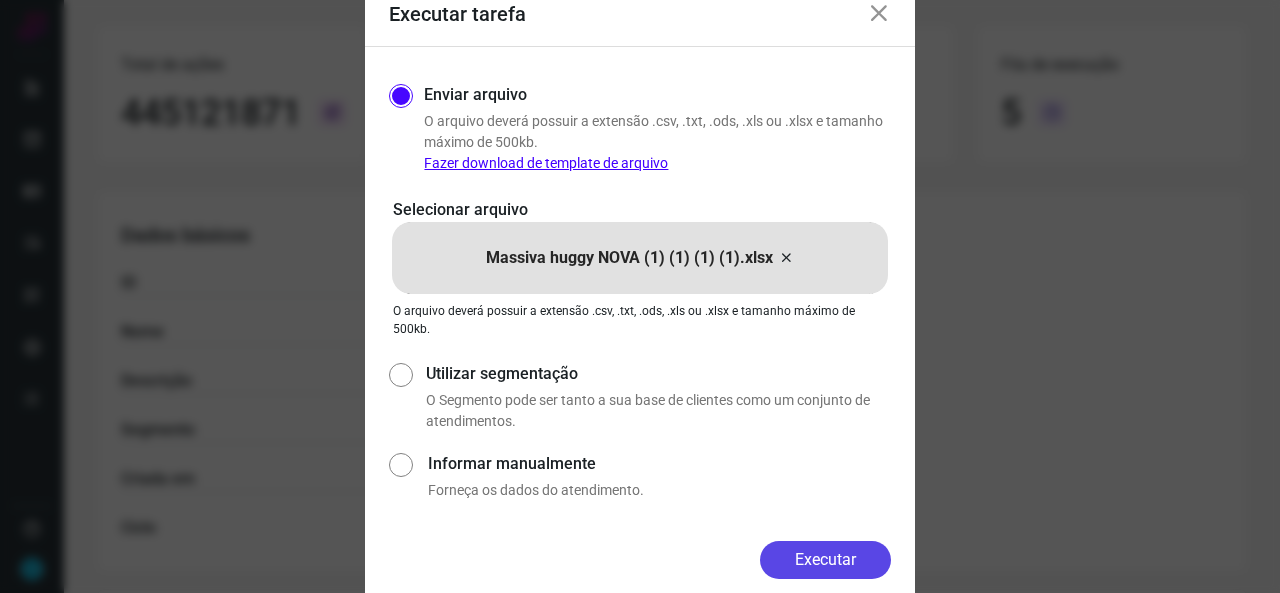 click on "Executar" at bounding box center (825, 560) 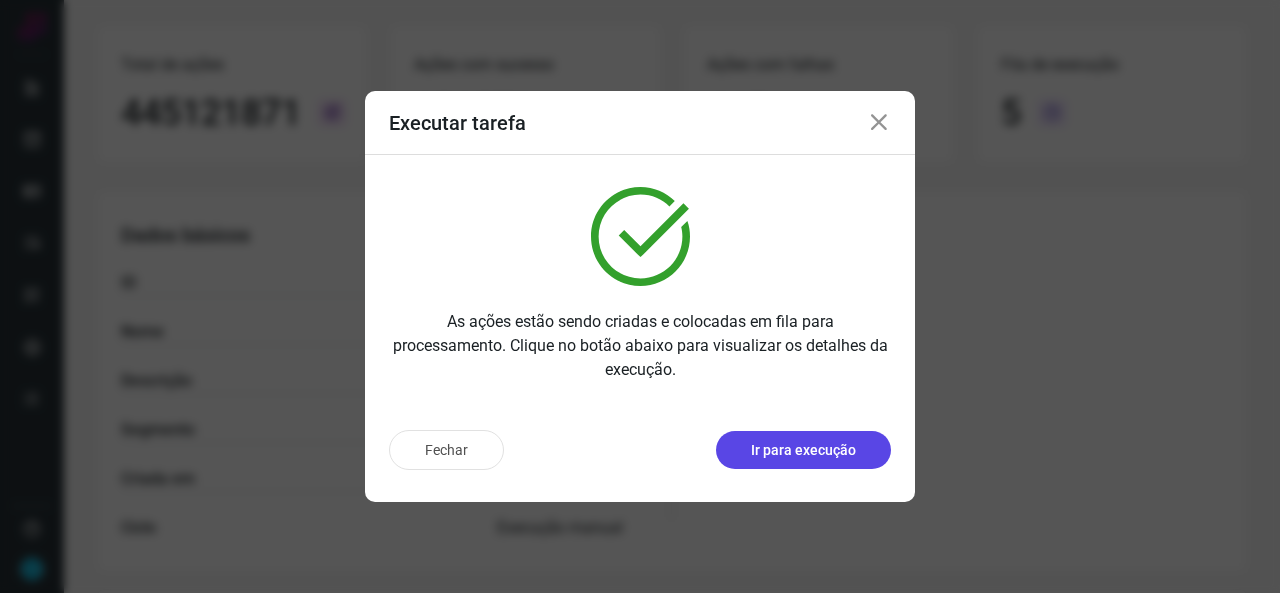 click on "Ir para execução" at bounding box center (803, 450) 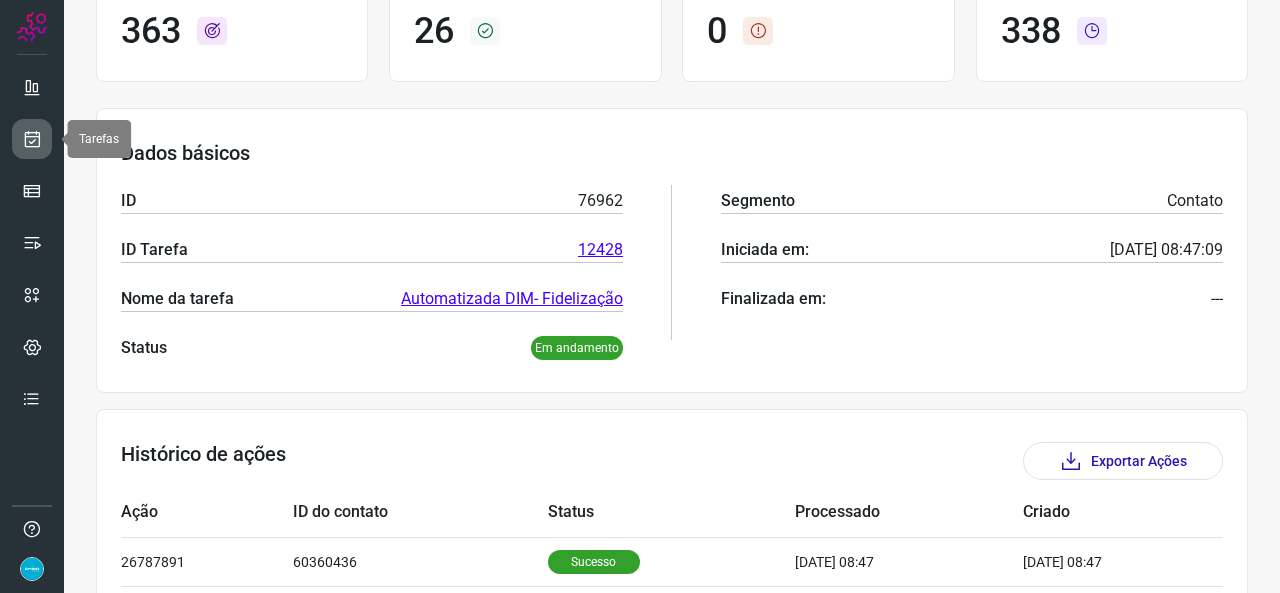 click at bounding box center (32, 139) 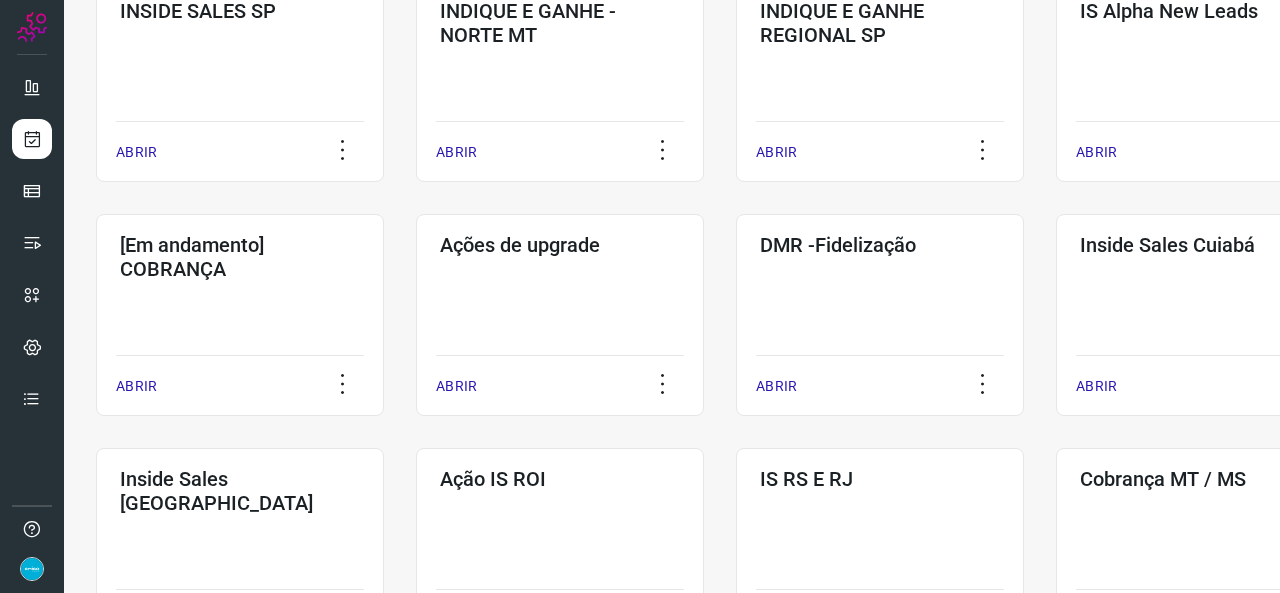 scroll, scrollTop: 652, scrollLeft: 0, axis: vertical 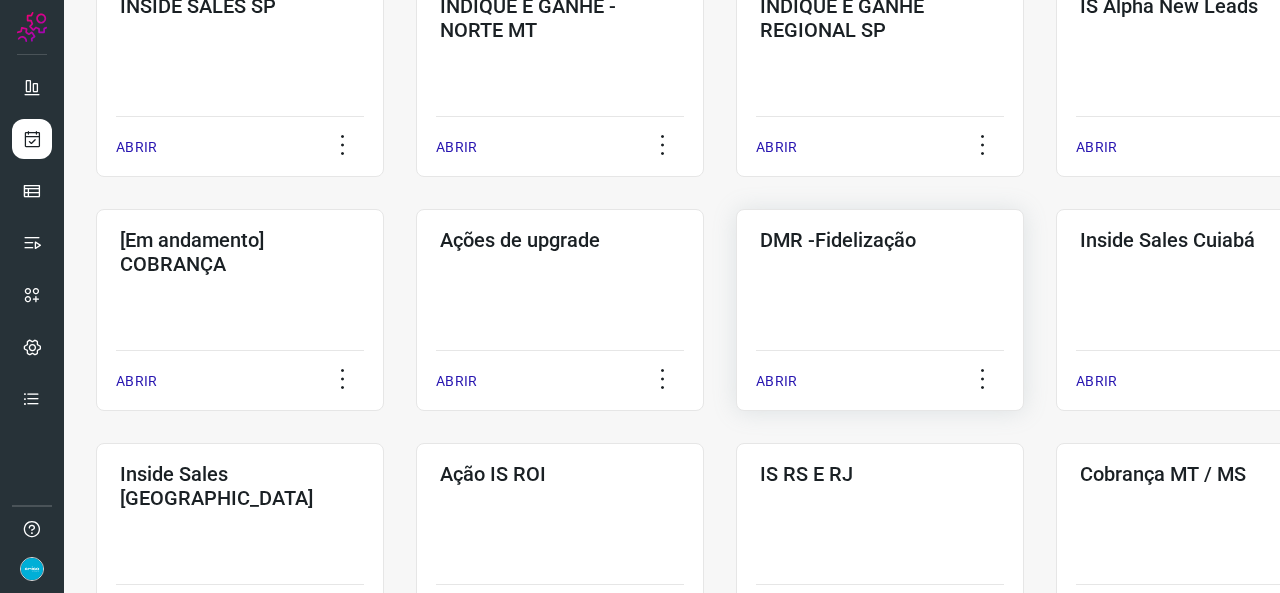 click on "ABRIR" at bounding box center (776, 381) 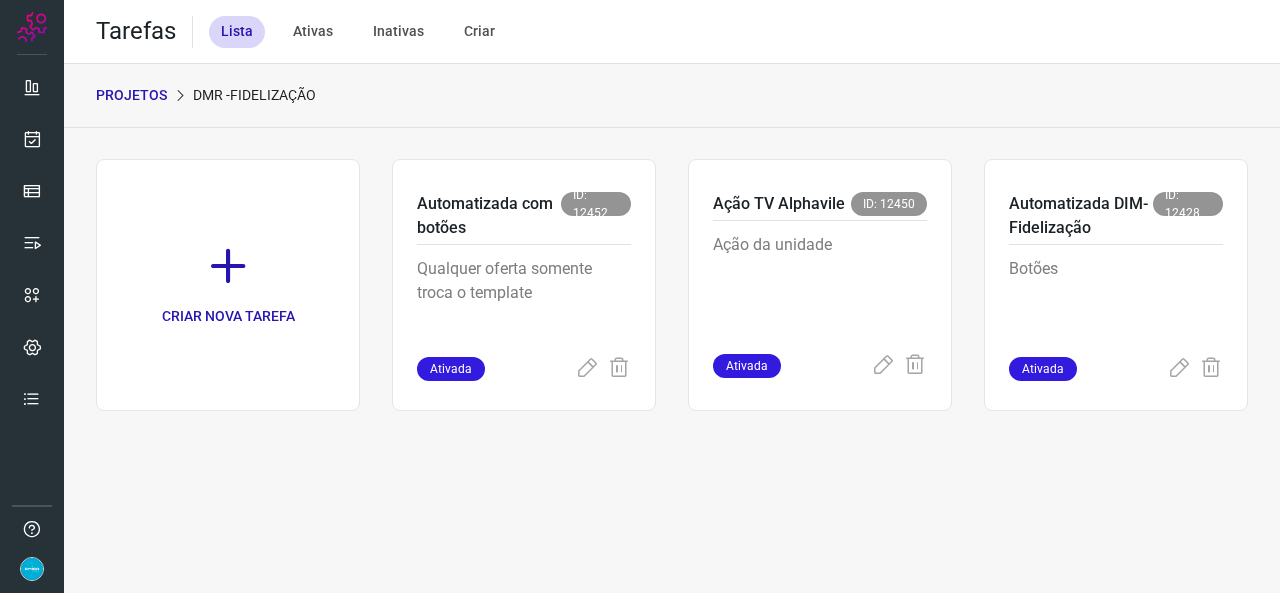 scroll, scrollTop: 0, scrollLeft: 0, axis: both 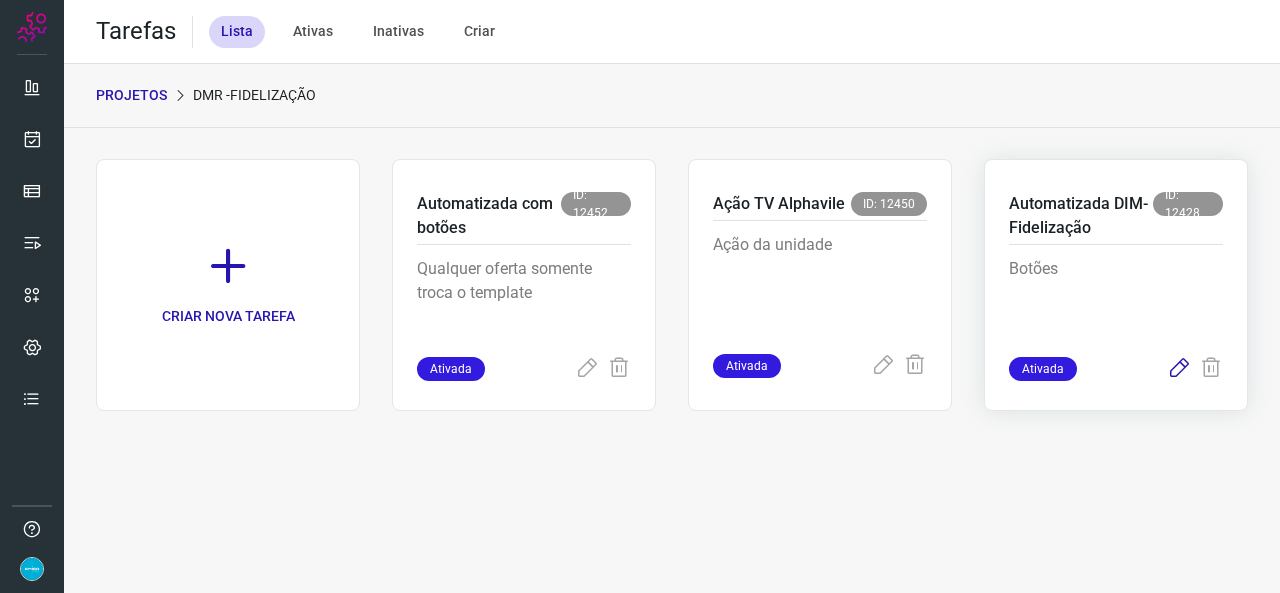 click at bounding box center (1179, 369) 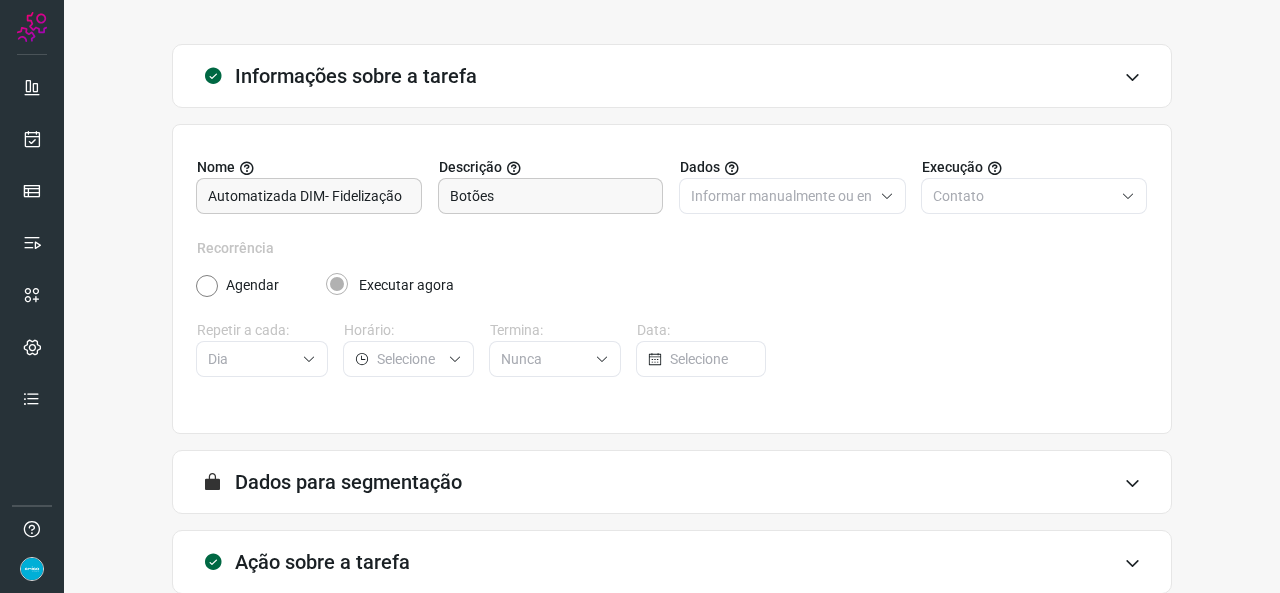 scroll, scrollTop: 187, scrollLeft: 0, axis: vertical 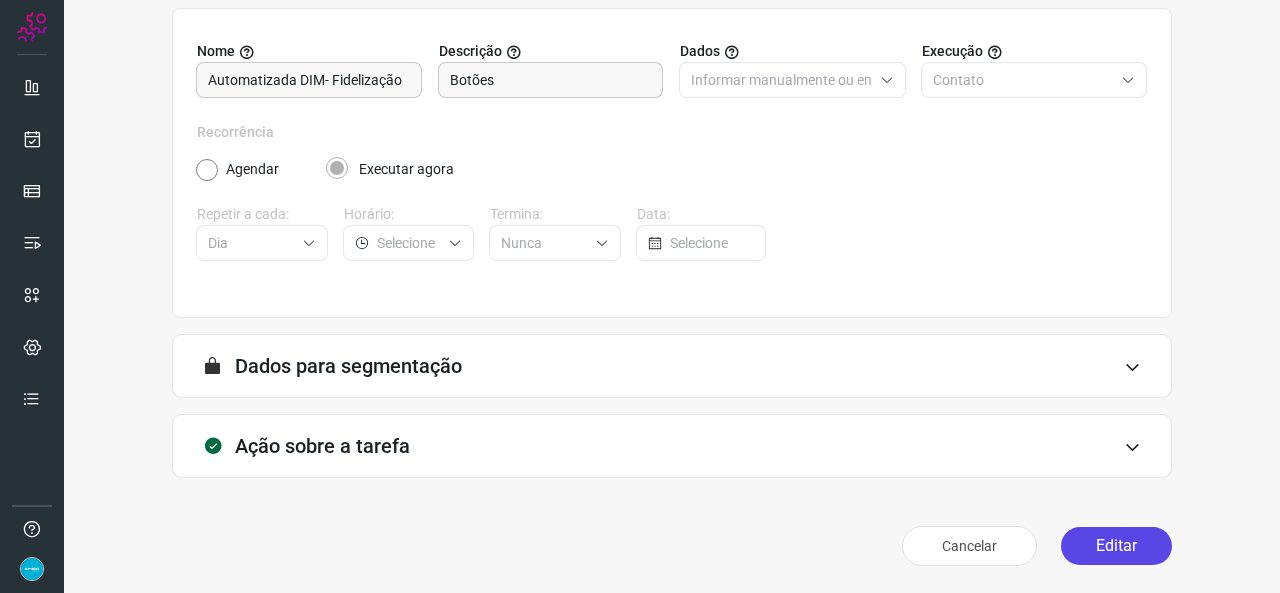 click on "Editar" at bounding box center [1116, 546] 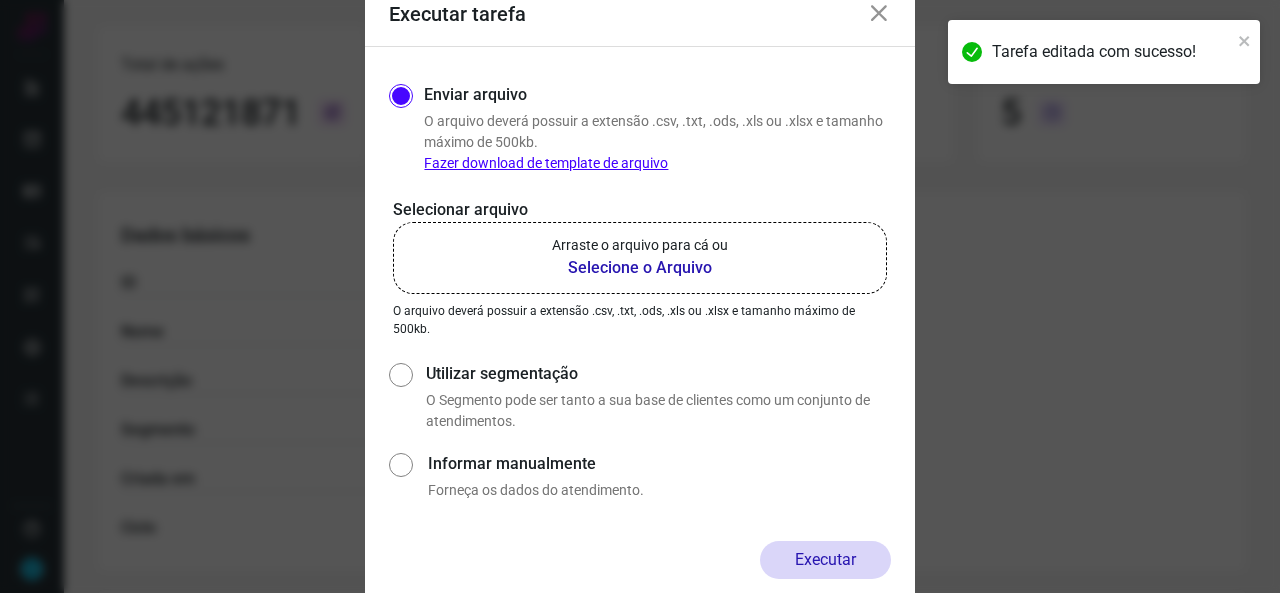 click on "Selecione o Arquivo" at bounding box center (640, 268) 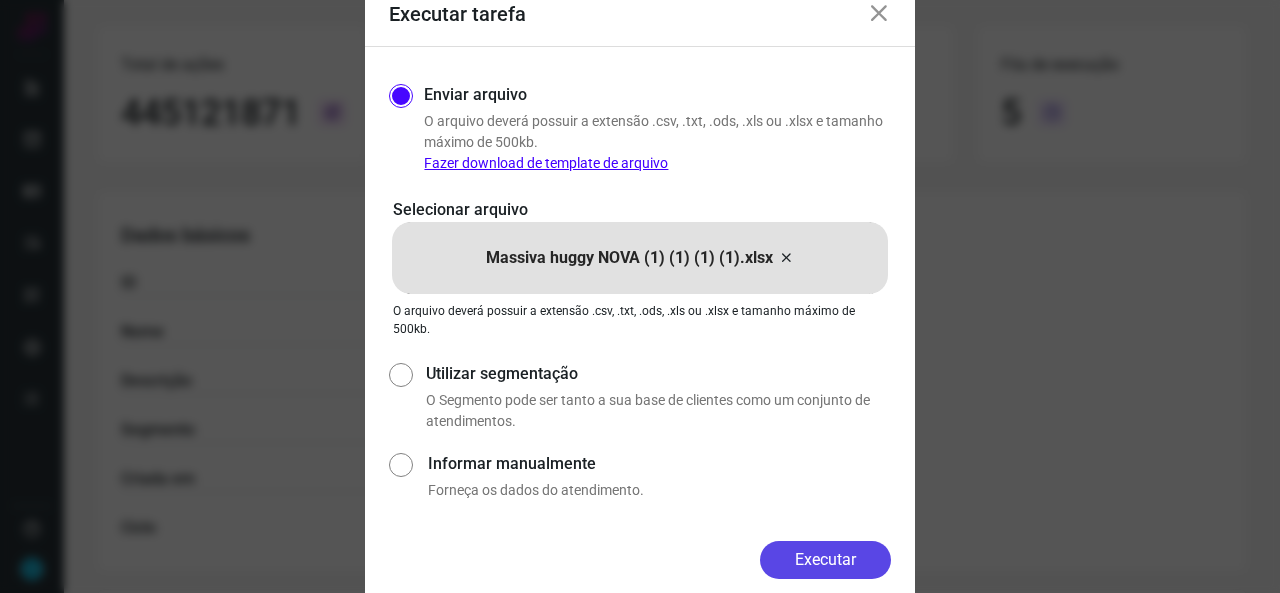 click on "Executar" at bounding box center (825, 560) 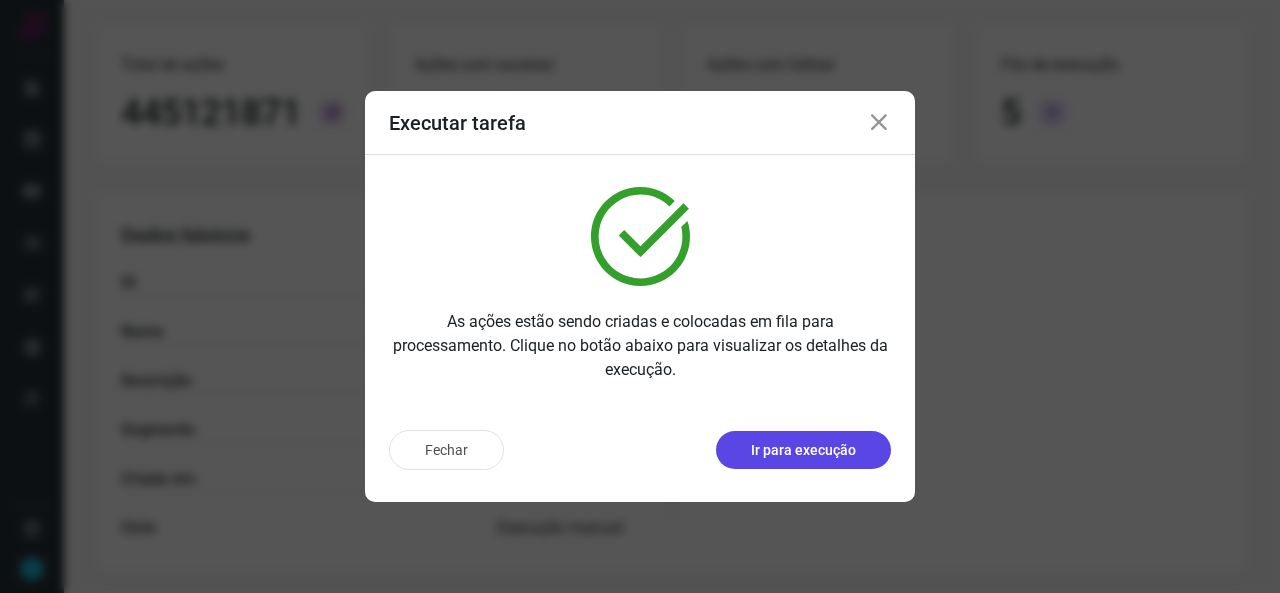 click on "Ir para execução" at bounding box center [803, 450] 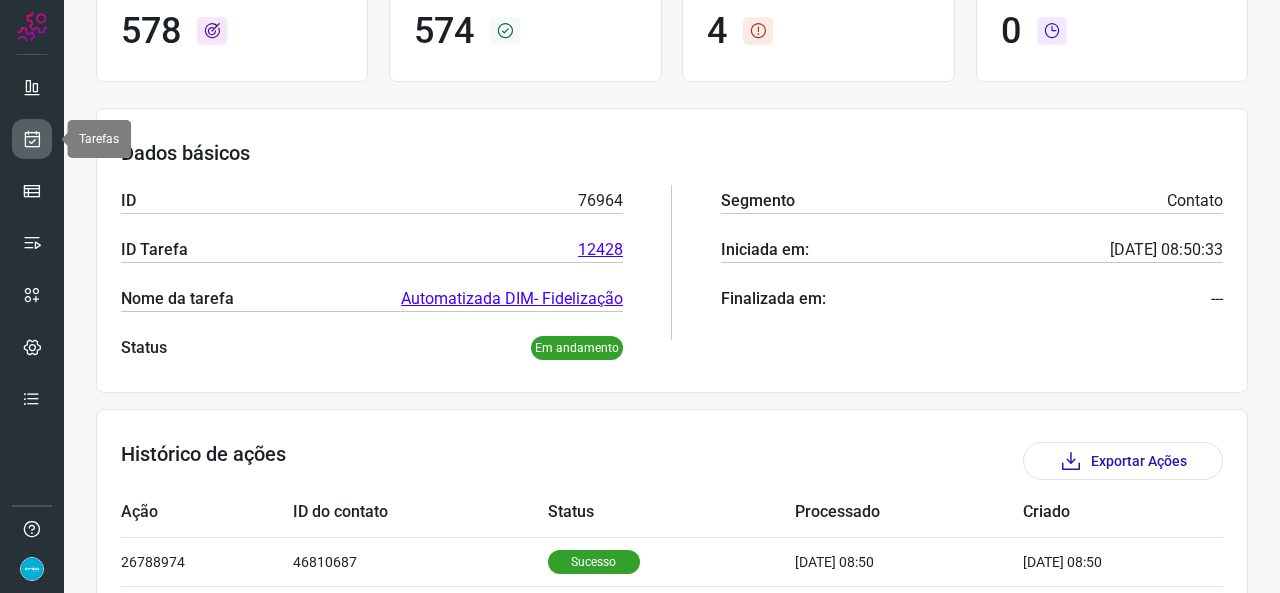 click at bounding box center [32, 139] 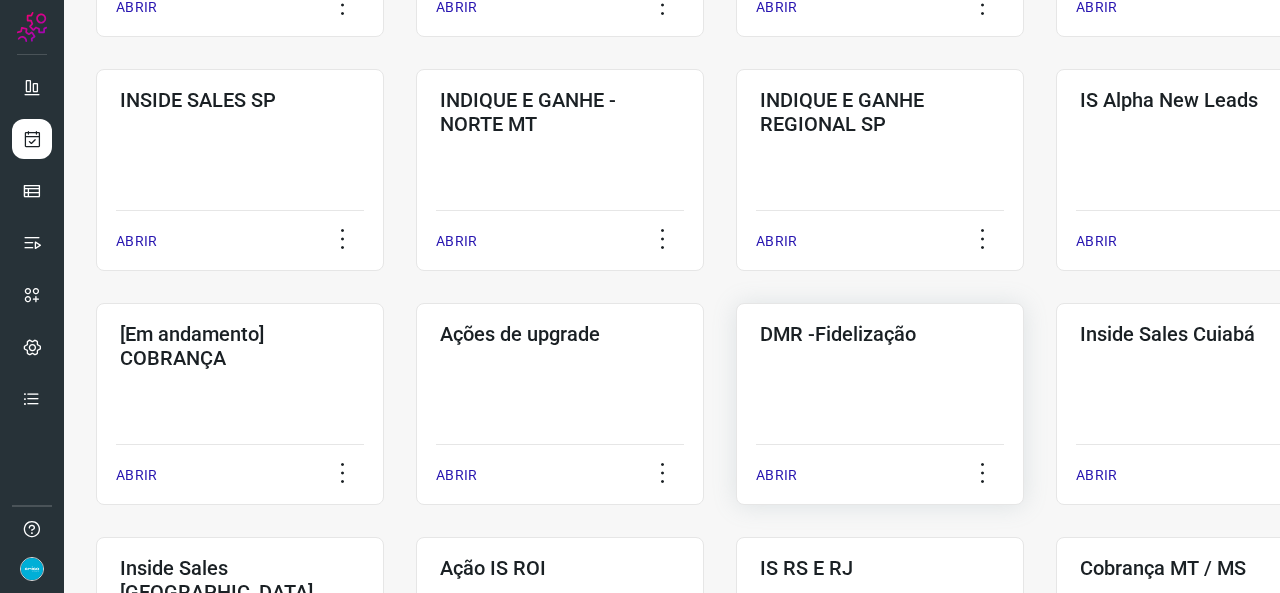 scroll, scrollTop: 652, scrollLeft: 0, axis: vertical 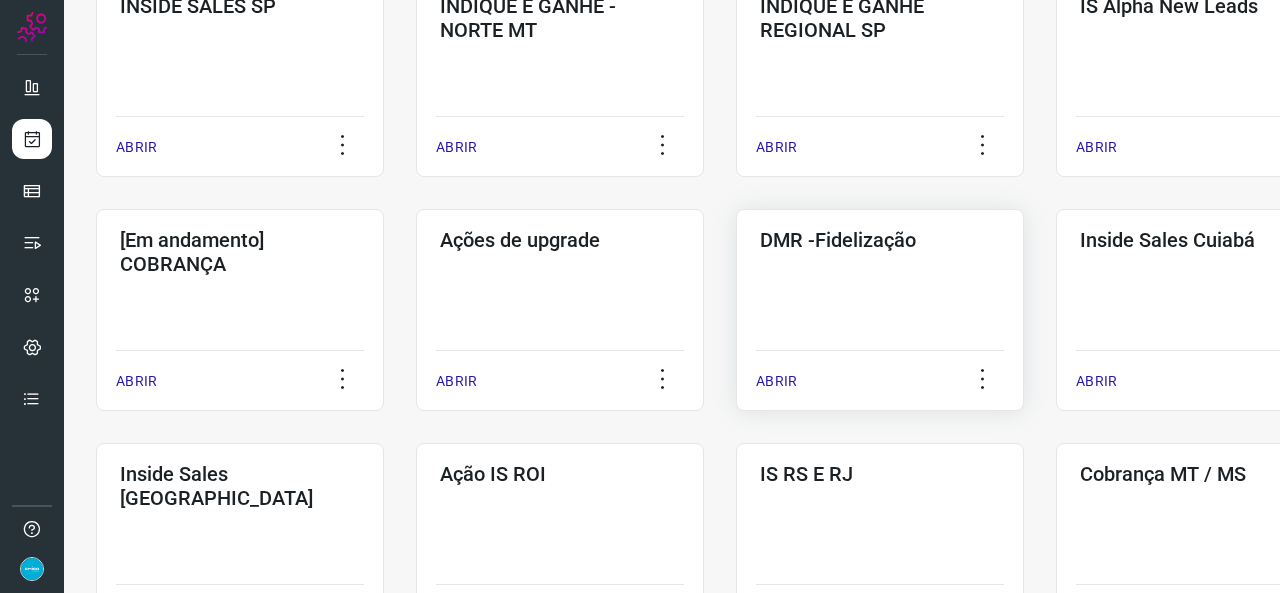click on "ABRIR" at bounding box center [776, 381] 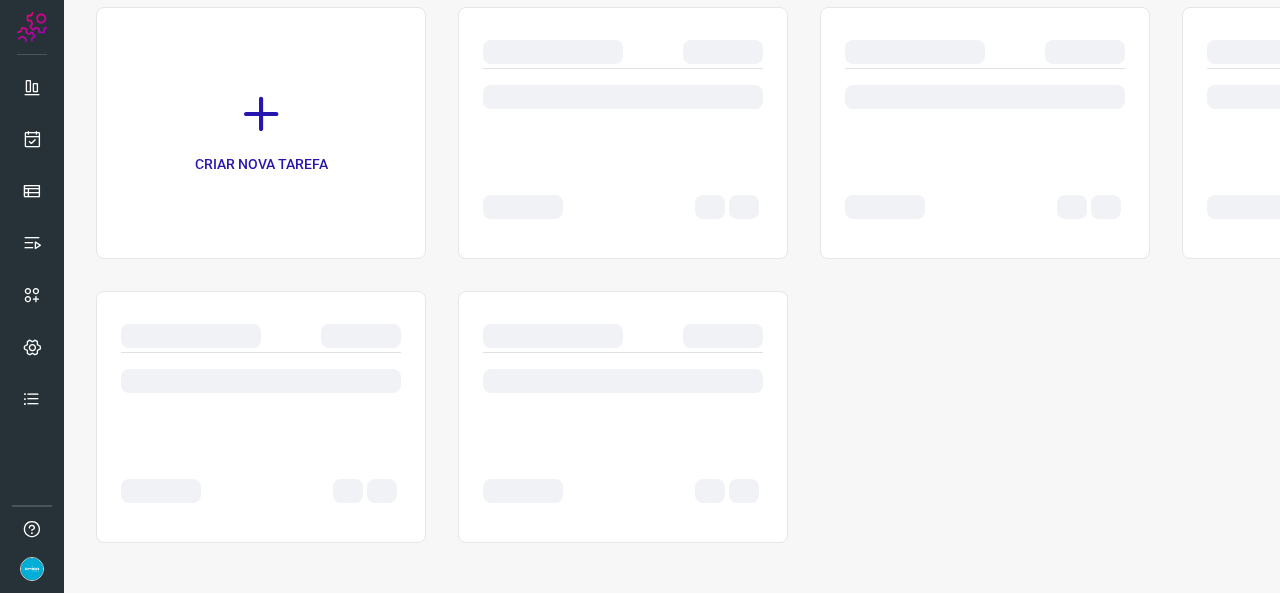 scroll, scrollTop: 0, scrollLeft: 0, axis: both 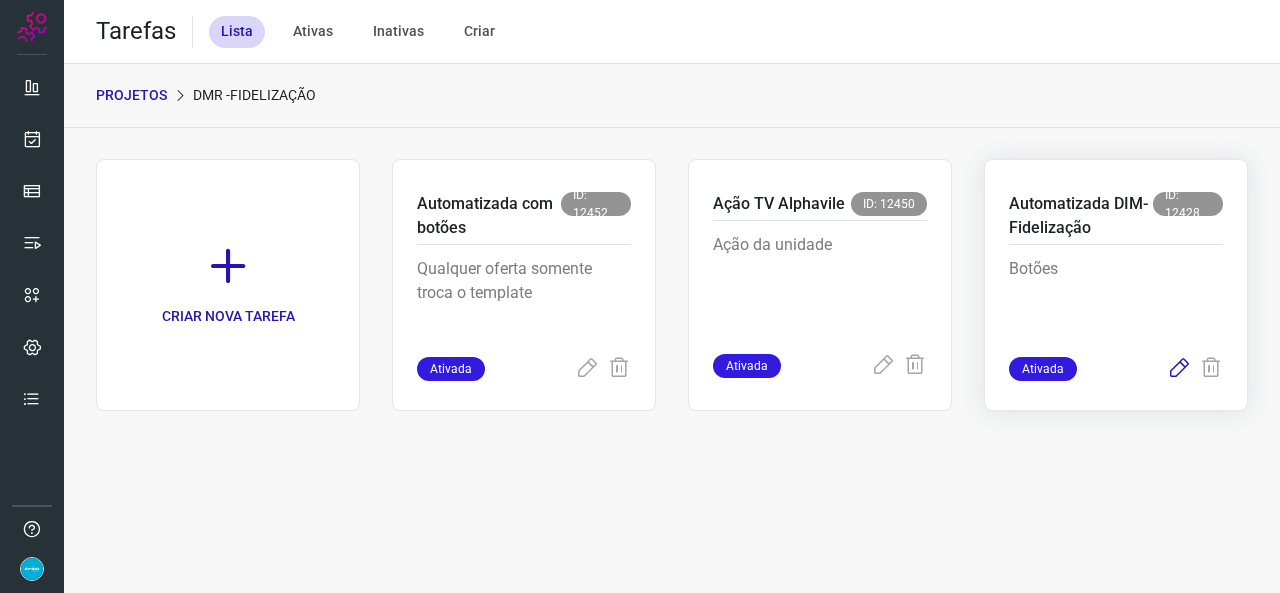 click at bounding box center (1179, 369) 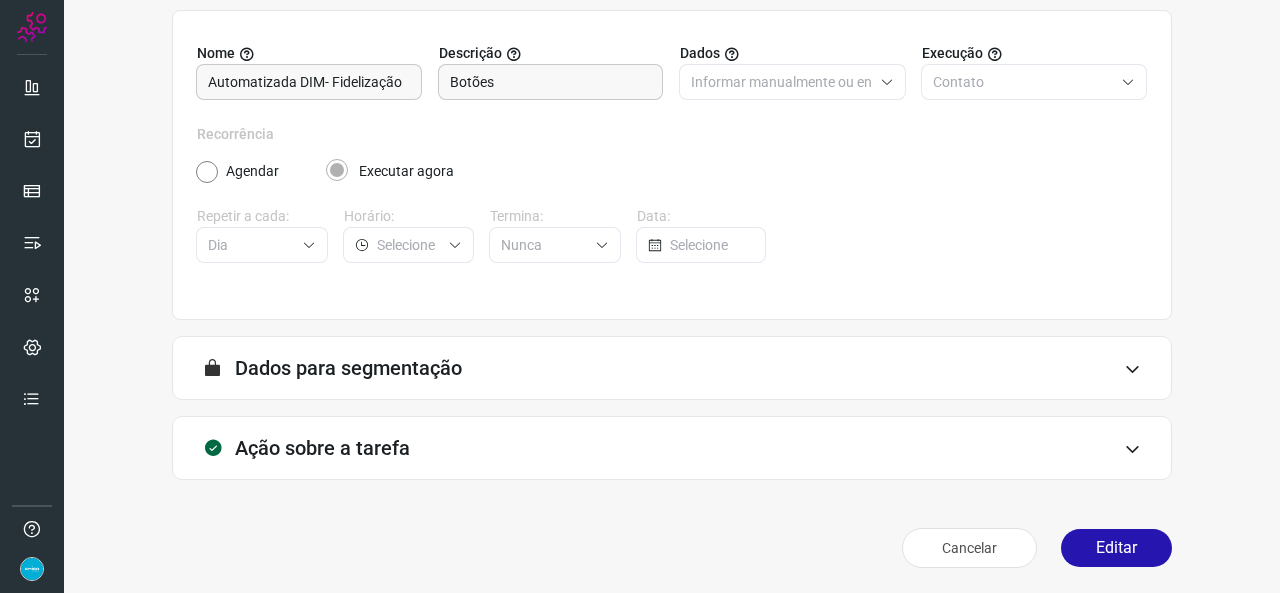 scroll, scrollTop: 187, scrollLeft: 0, axis: vertical 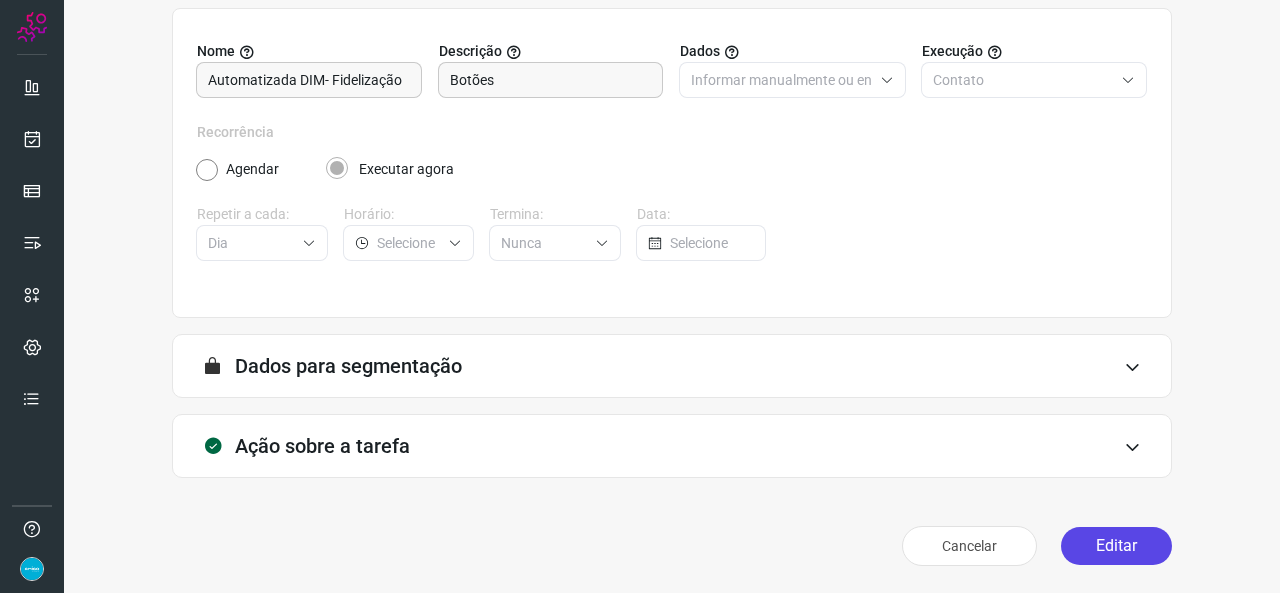 click on "Editar" at bounding box center [1116, 546] 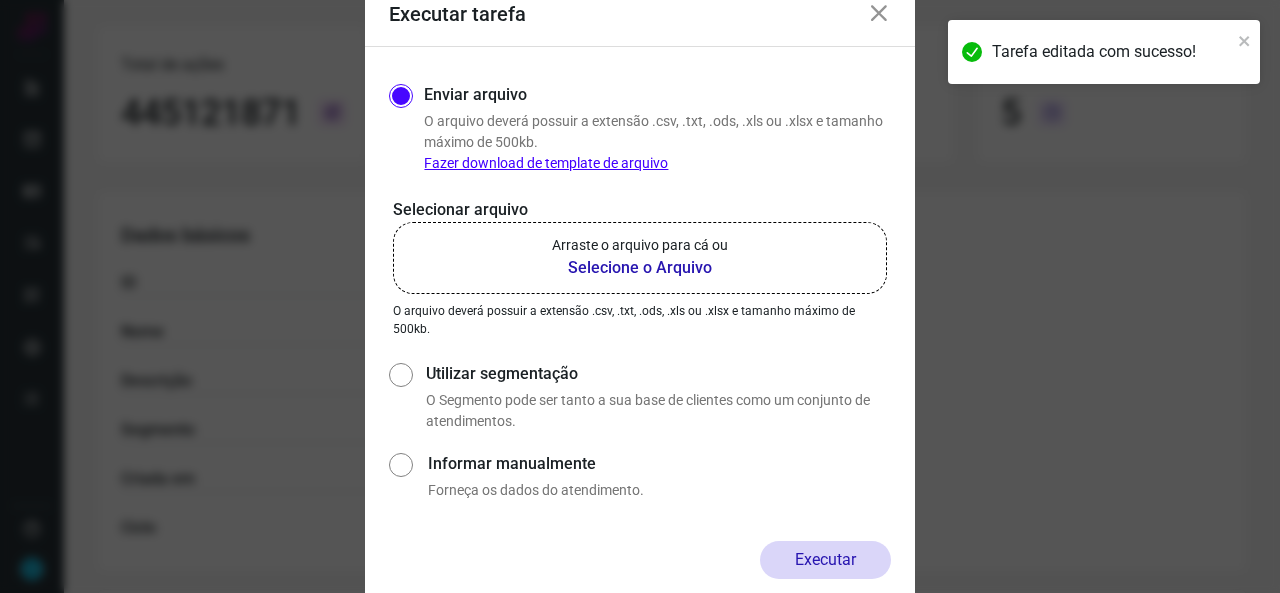 click on "Selecione o Arquivo" at bounding box center [640, 268] 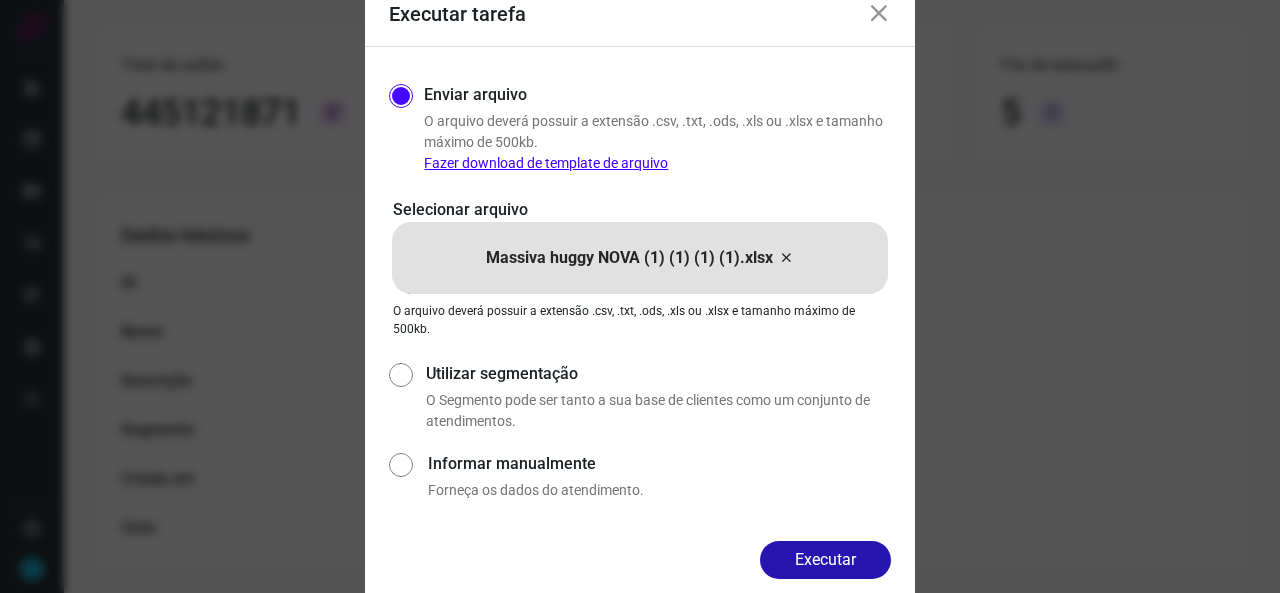 click on "Executar" at bounding box center (825, 560) 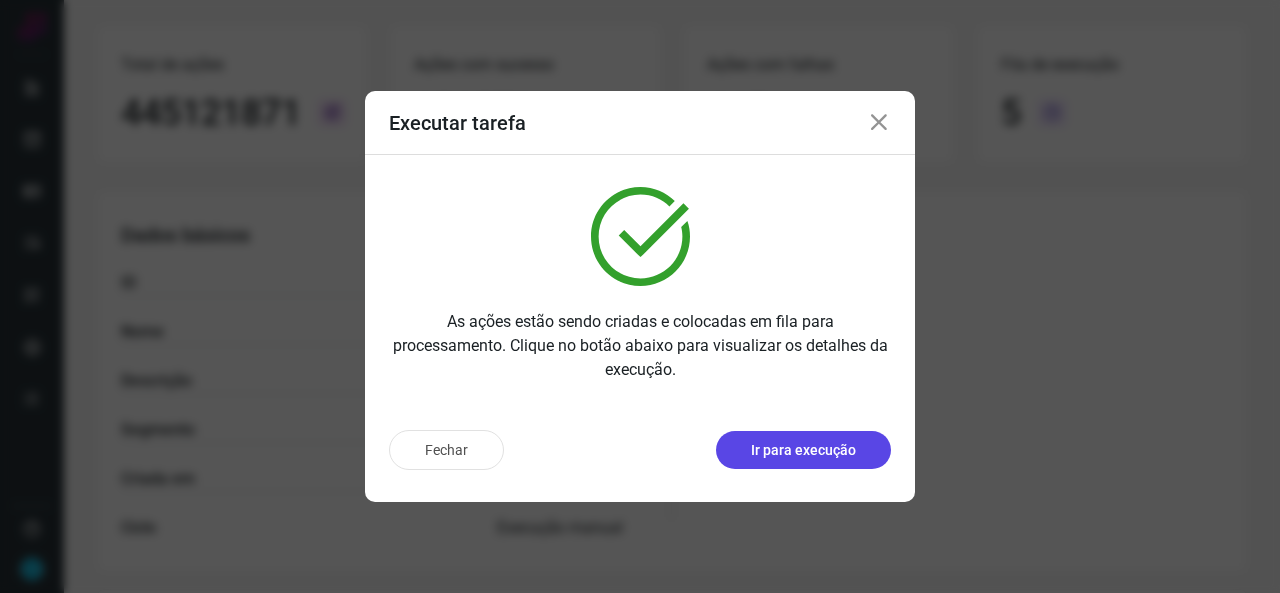click on "Ir para execução" at bounding box center (803, 450) 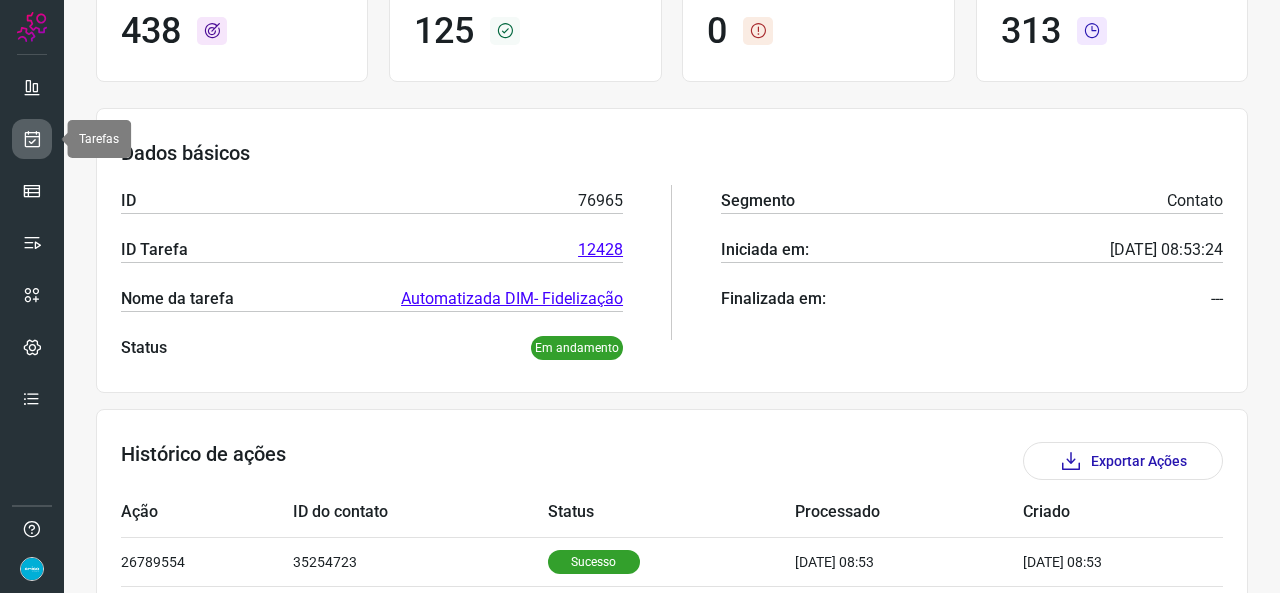 click at bounding box center (32, 139) 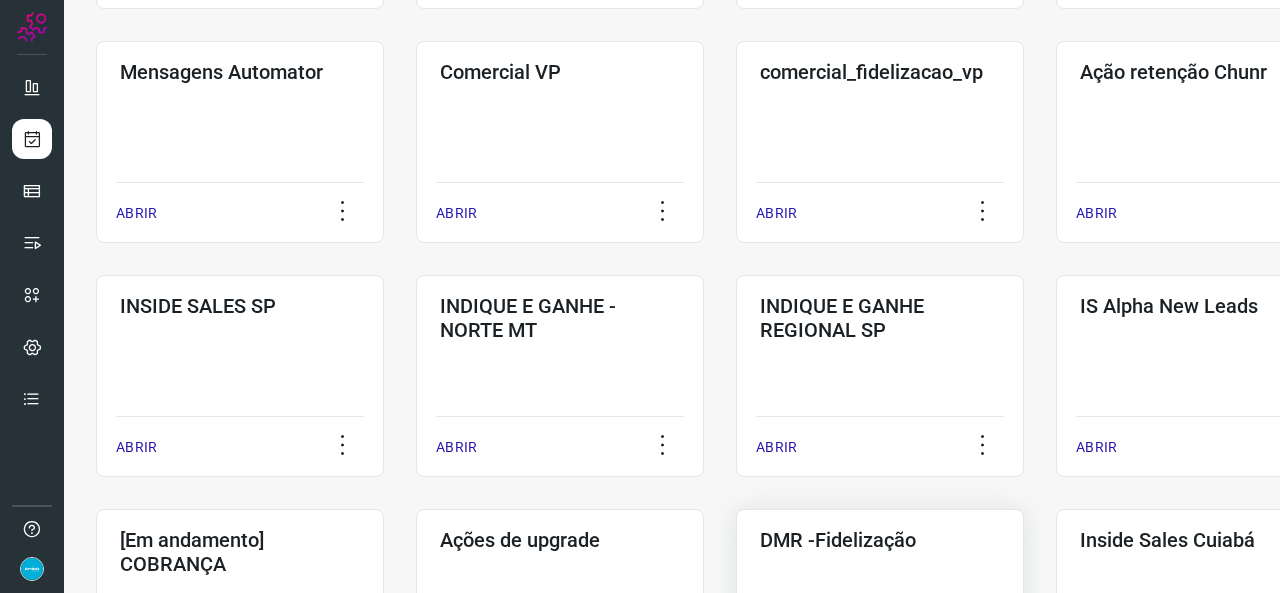 scroll, scrollTop: 552, scrollLeft: 0, axis: vertical 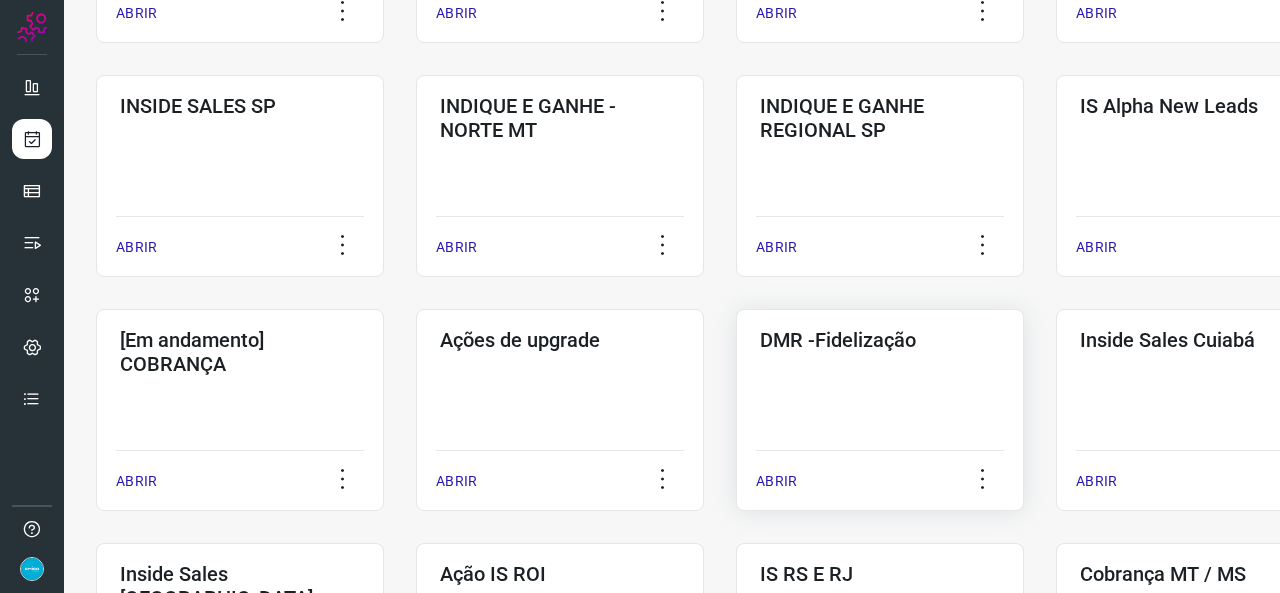 click on "ABRIR" at bounding box center (880, 475) 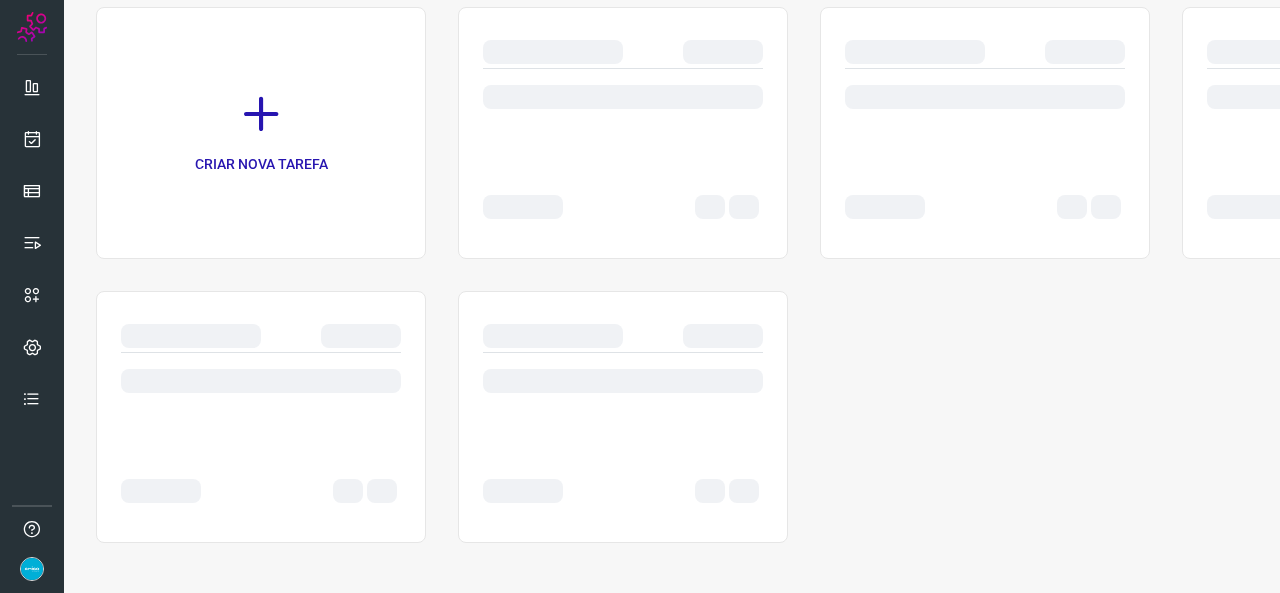 scroll, scrollTop: 0, scrollLeft: 0, axis: both 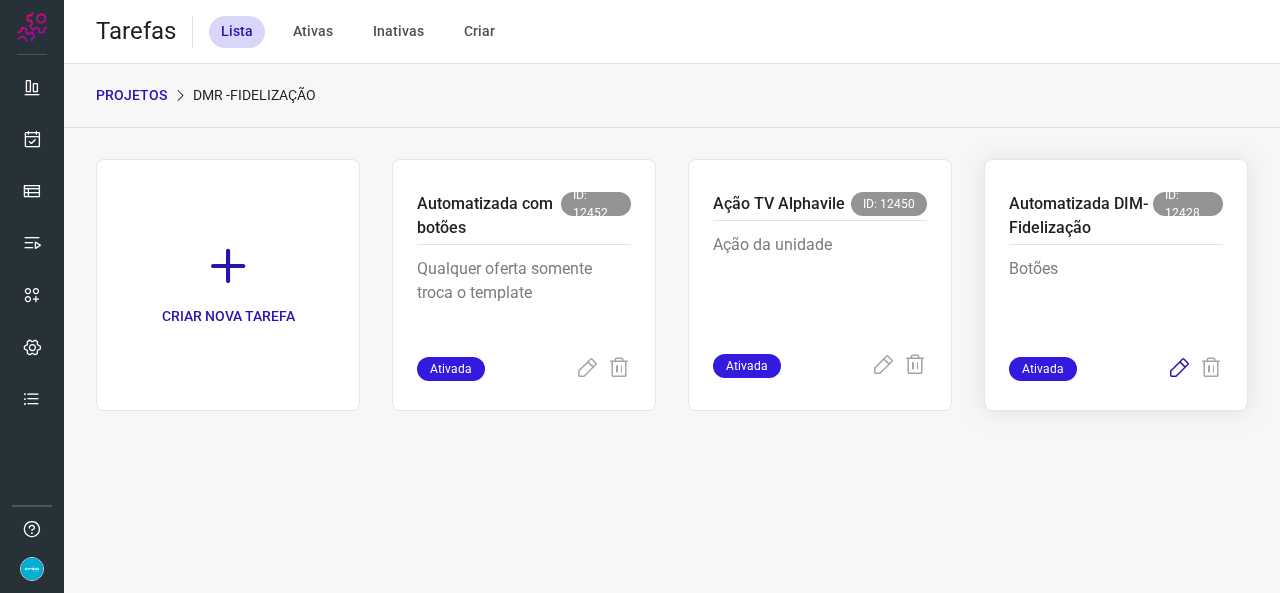 click at bounding box center [1179, 369] 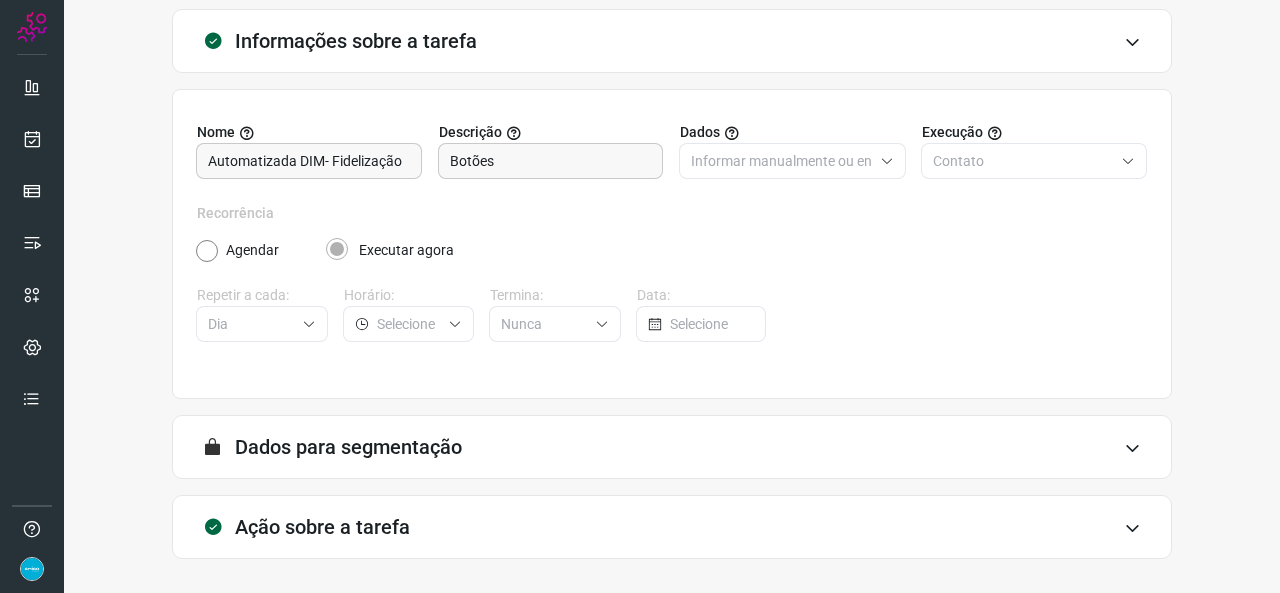 scroll, scrollTop: 187, scrollLeft: 0, axis: vertical 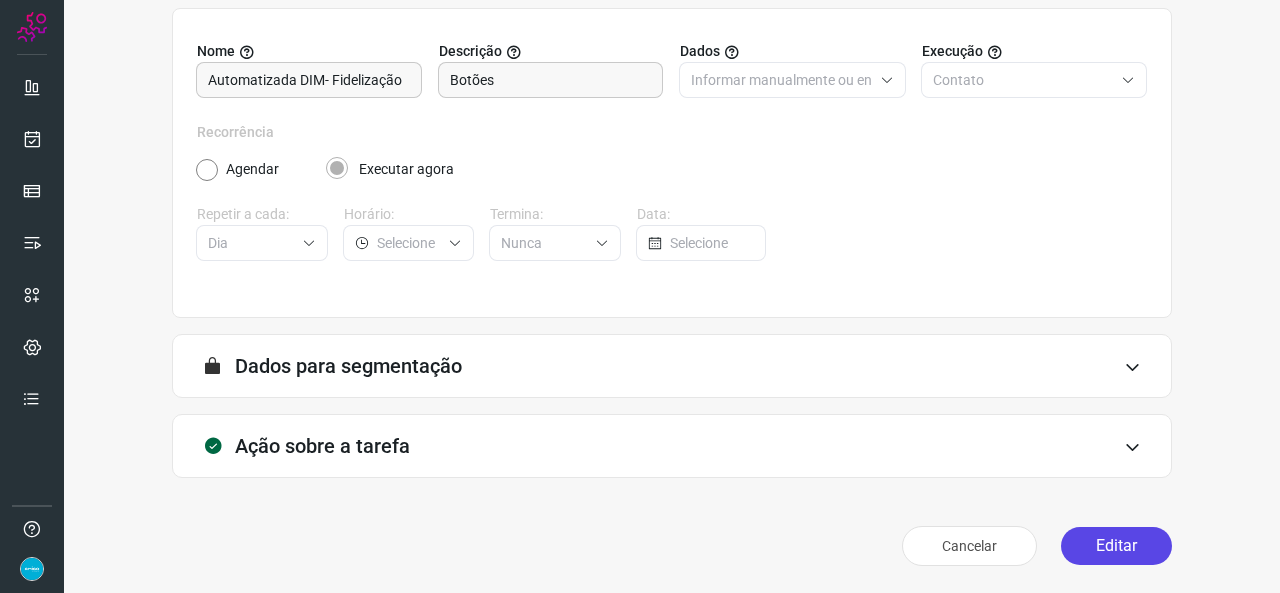 click on "Editar" at bounding box center (1116, 546) 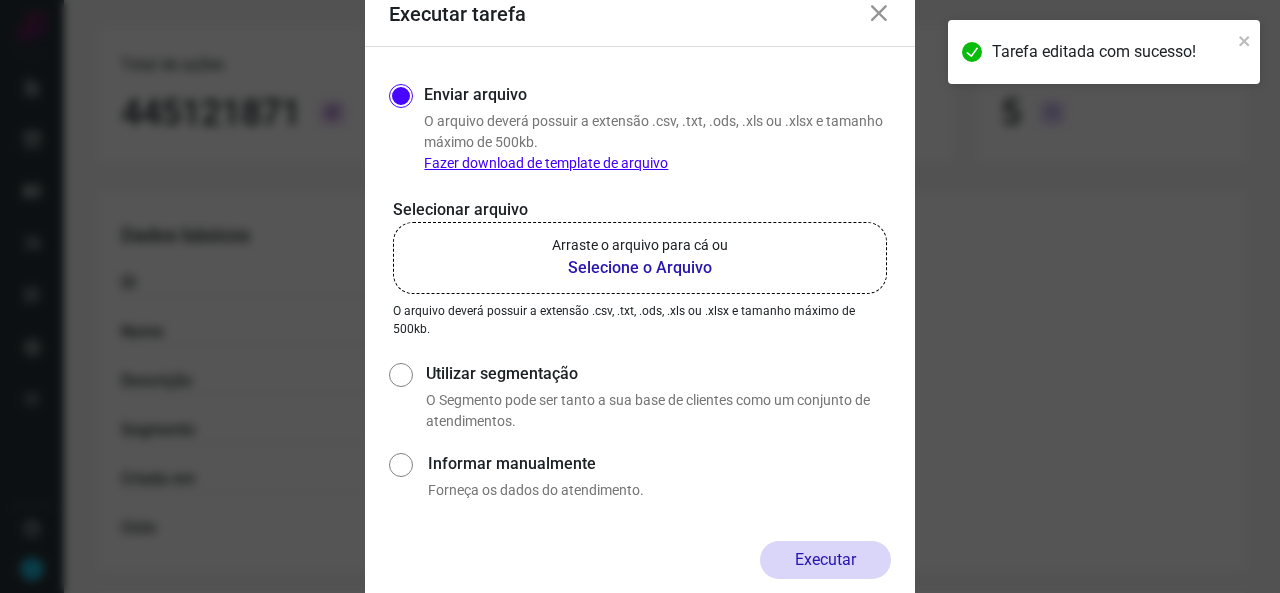 click on "Selecione o Arquivo" at bounding box center (640, 268) 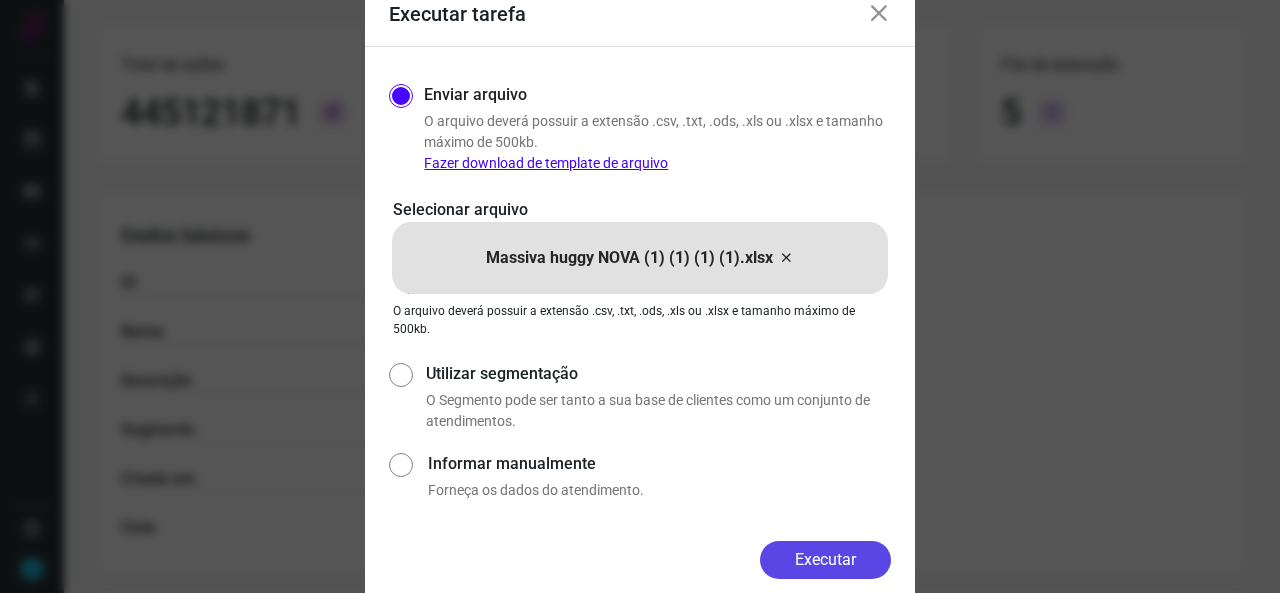 click on "Executar" at bounding box center [825, 560] 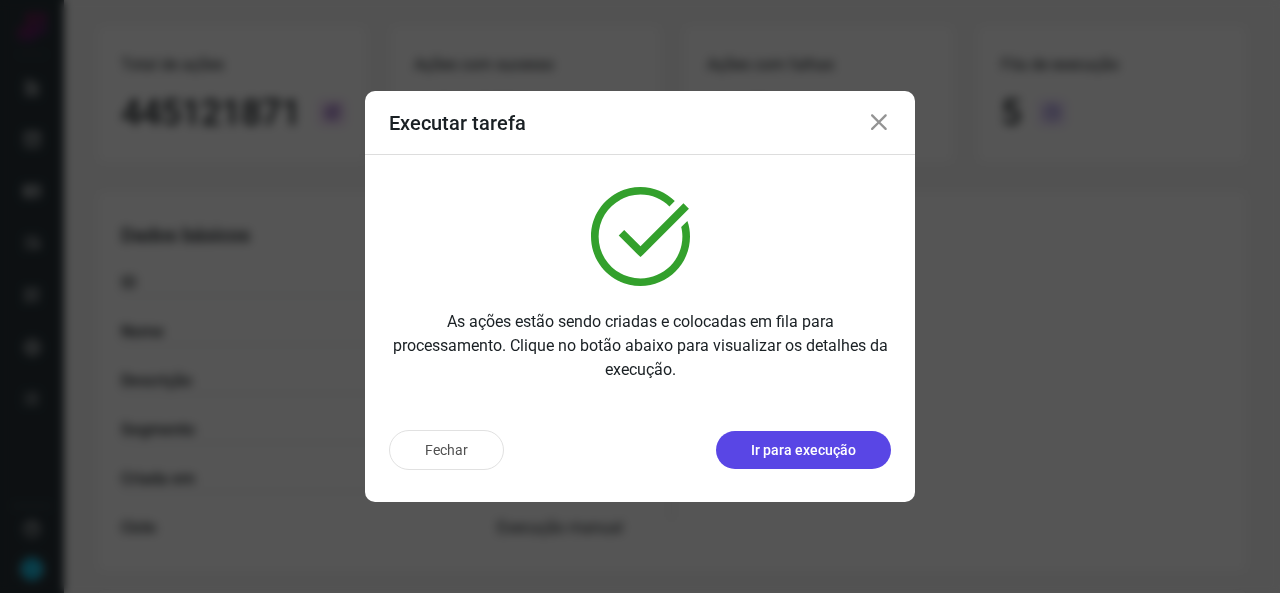 click on "Ir para execução" at bounding box center (803, 450) 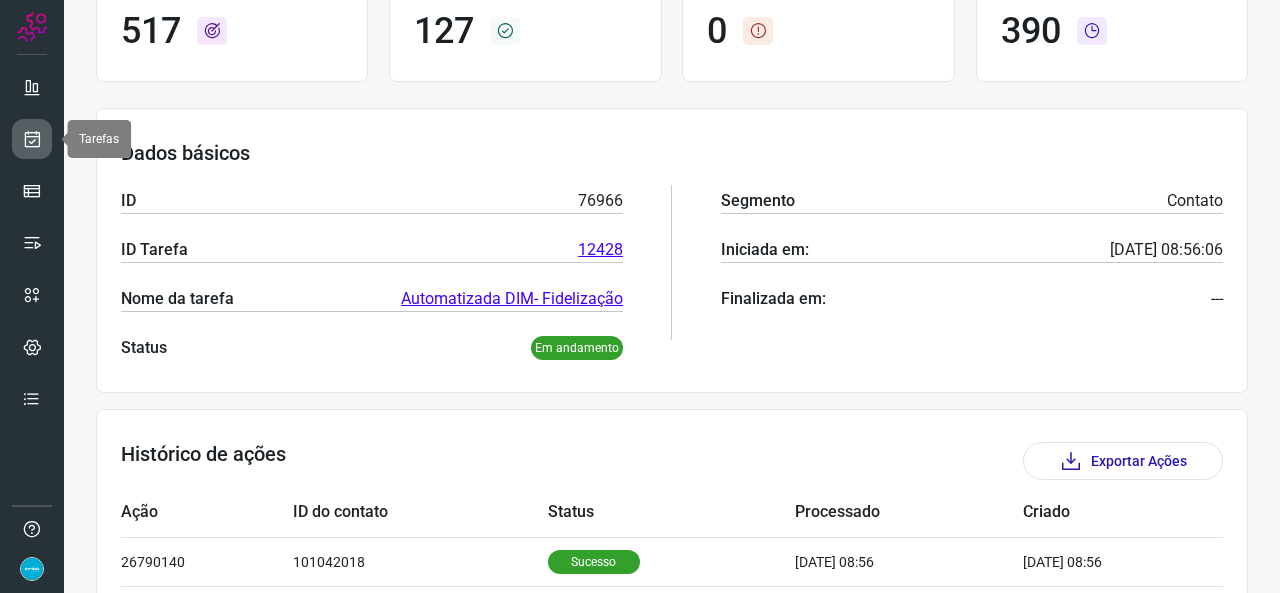 click at bounding box center (32, 139) 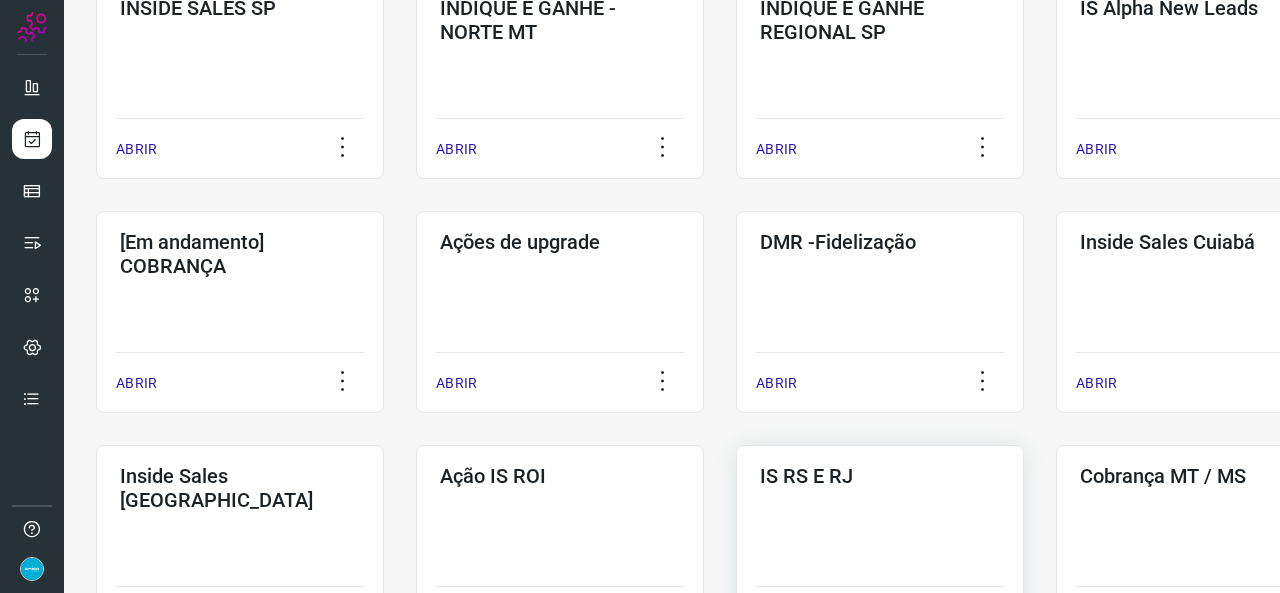 scroll, scrollTop: 652, scrollLeft: 0, axis: vertical 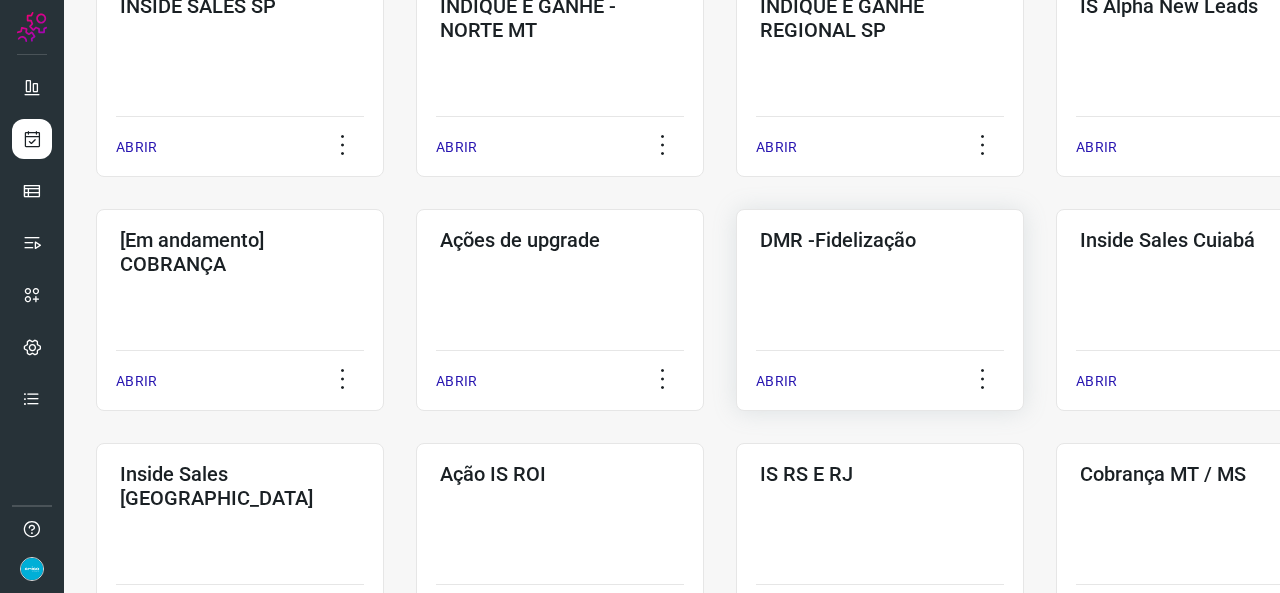 click on "ABRIR" at bounding box center (776, 381) 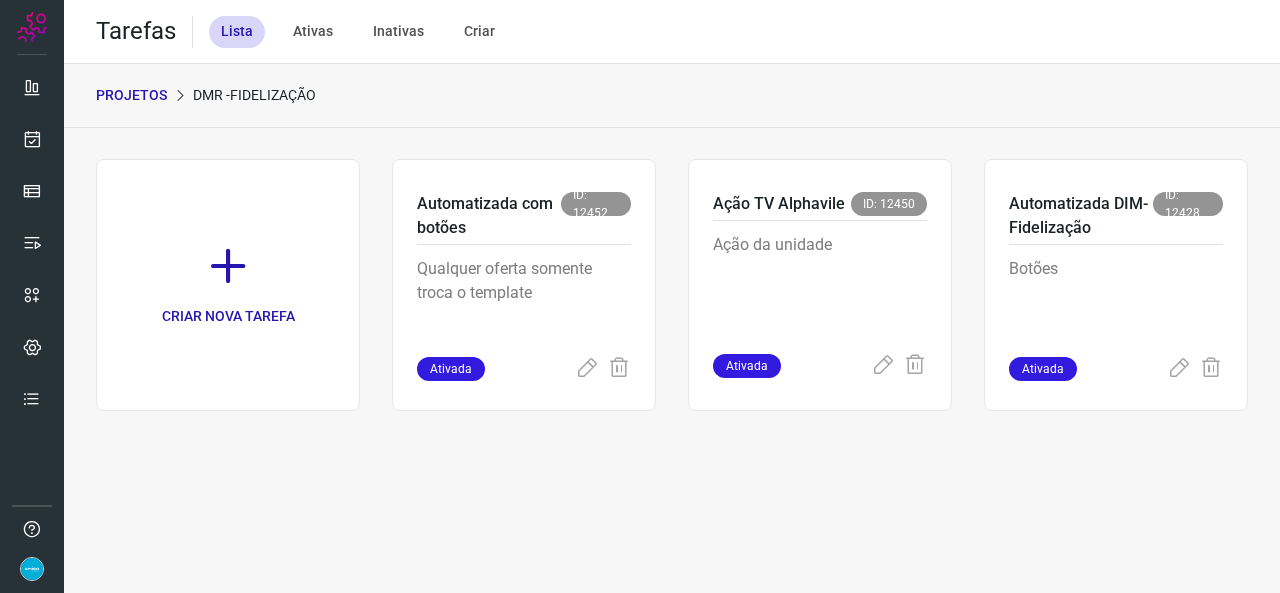 scroll, scrollTop: 0, scrollLeft: 0, axis: both 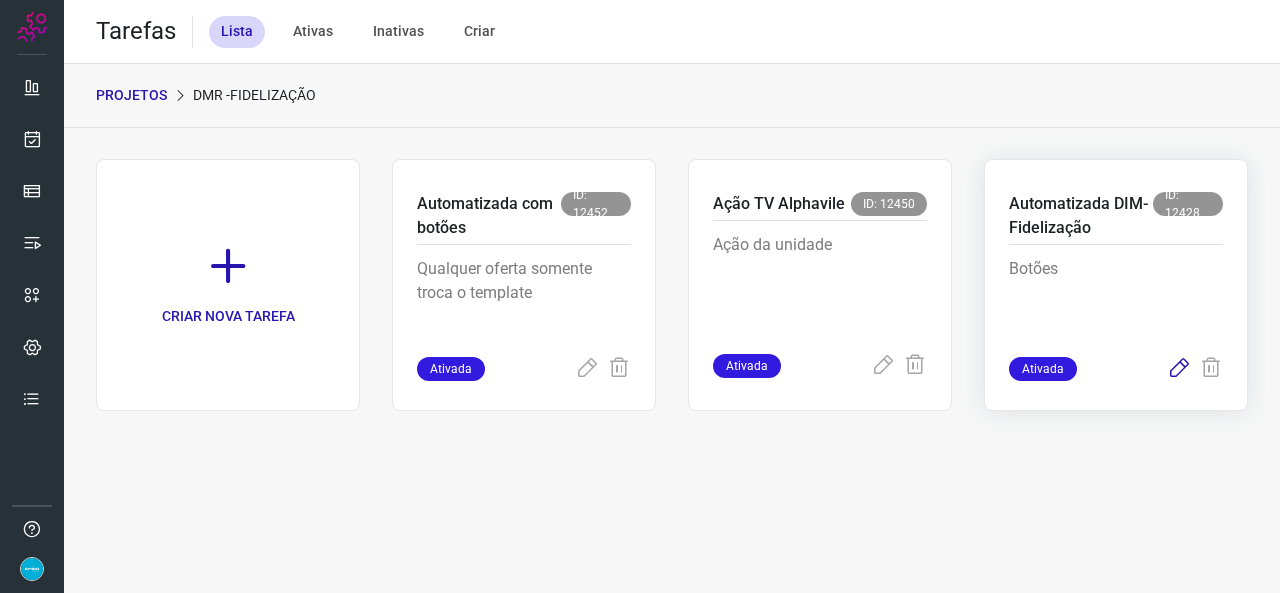 click at bounding box center (1179, 369) 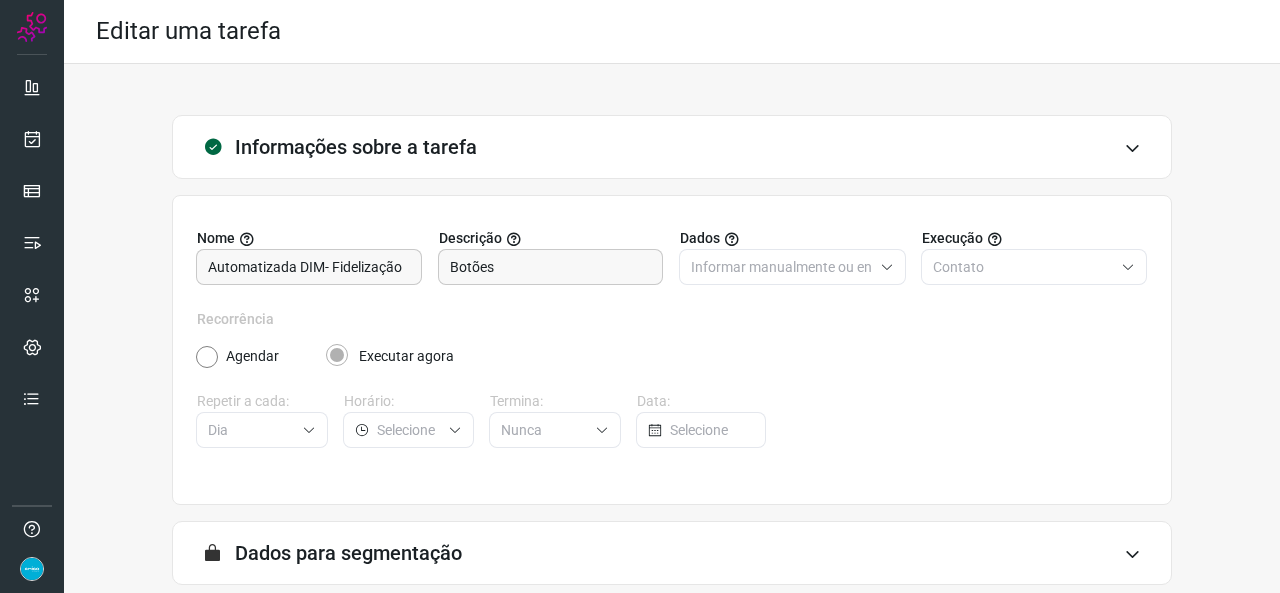 scroll, scrollTop: 187, scrollLeft: 0, axis: vertical 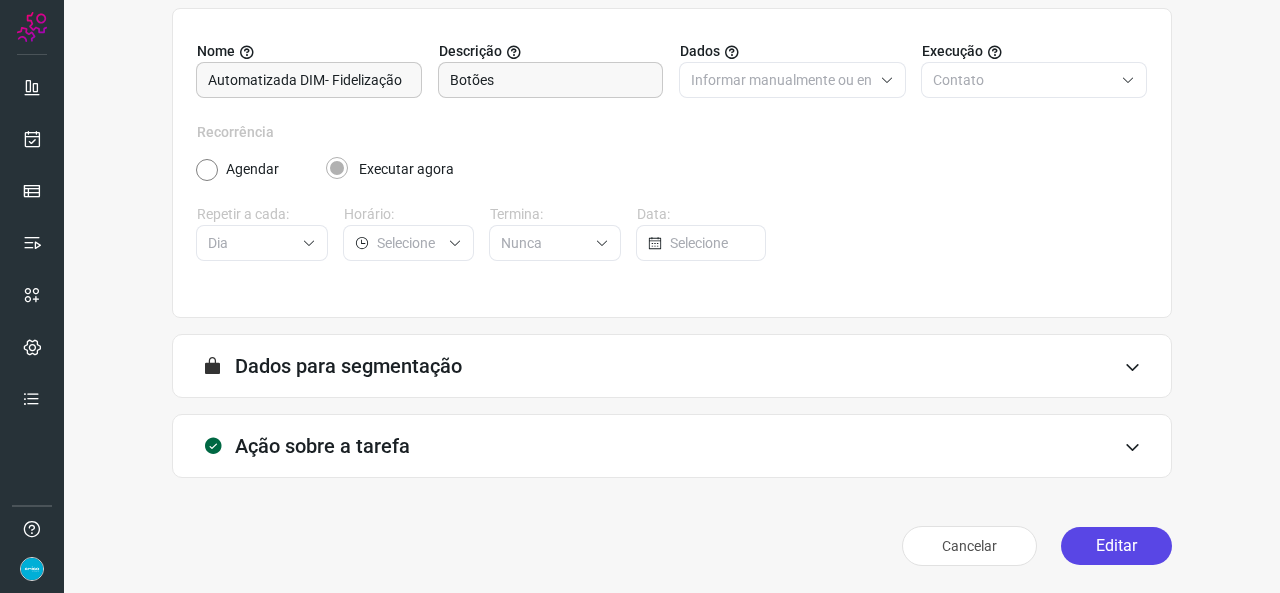 click on "Editar" at bounding box center [1116, 546] 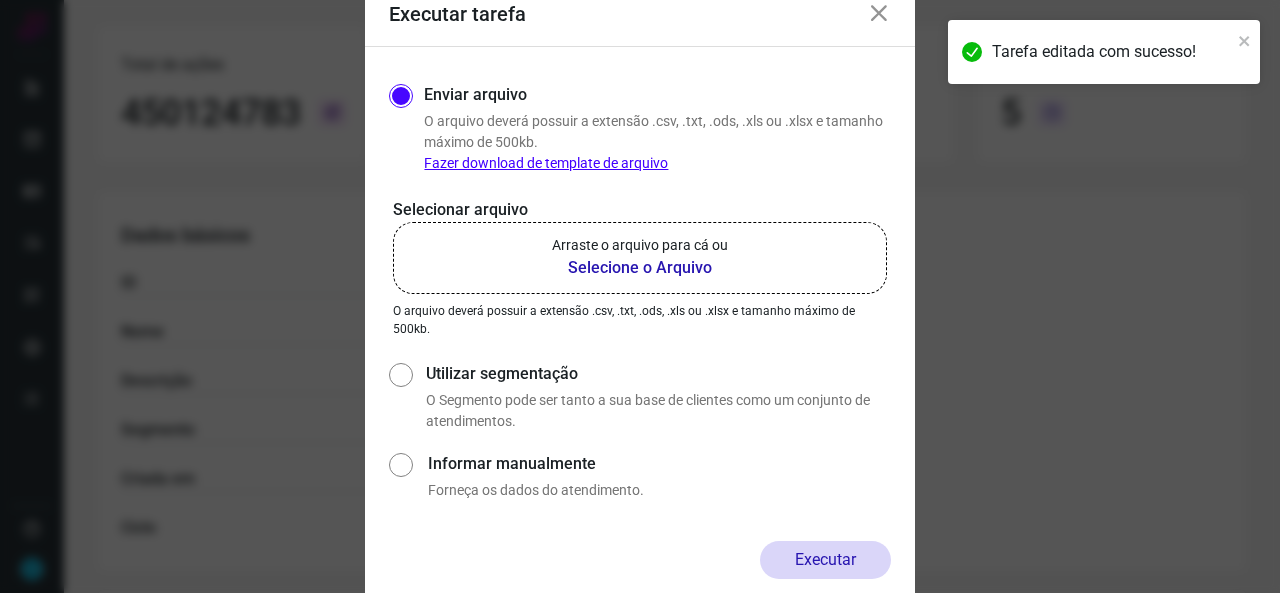 click on "Selecione o Arquivo" at bounding box center (640, 268) 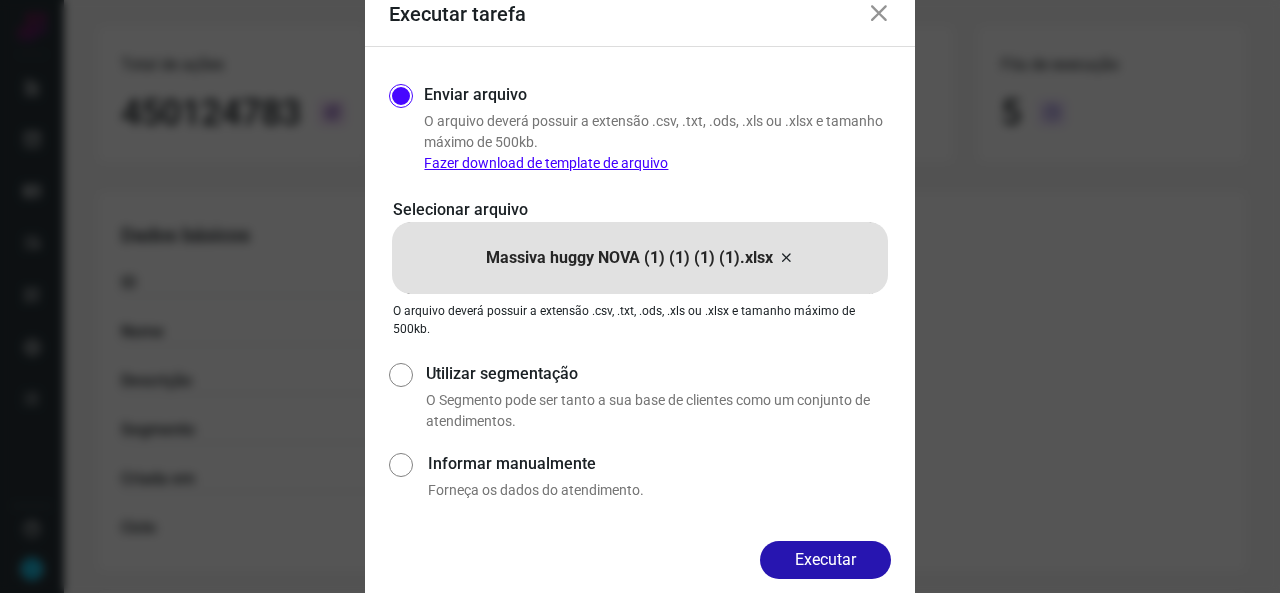 drag, startPoint x: 841, startPoint y: 562, endPoint x: 831, endPoint y: 559, distance: 10.440307 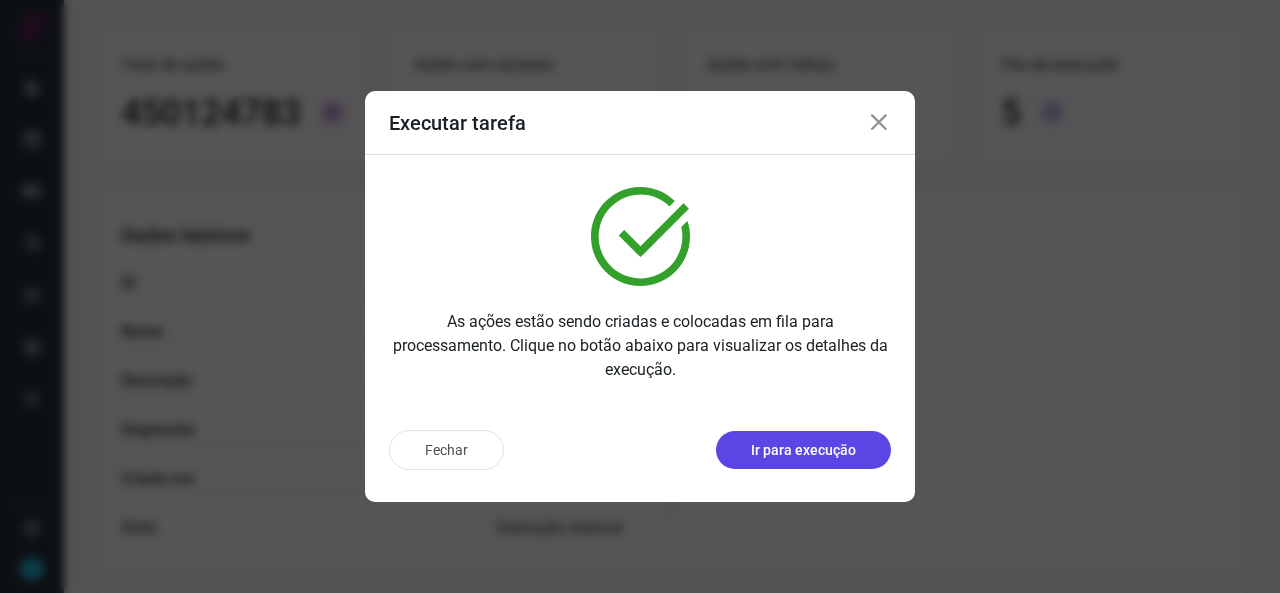 click on "Ir para execução" at bounding box center (803, 450) 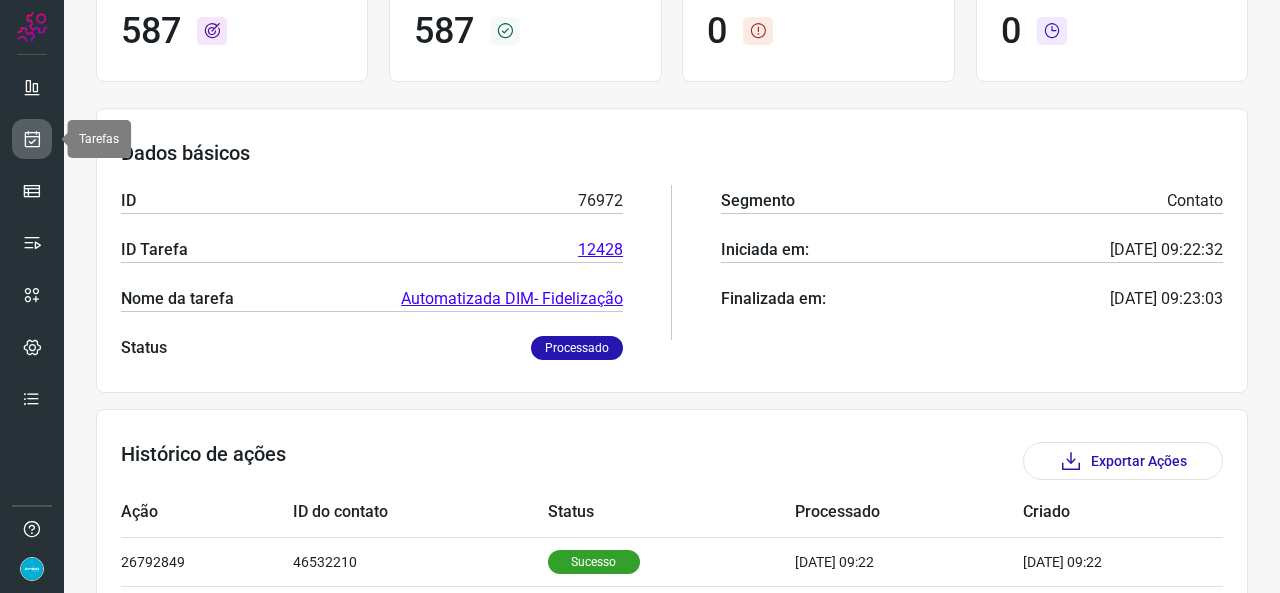 click at bounding box center (32, 139) 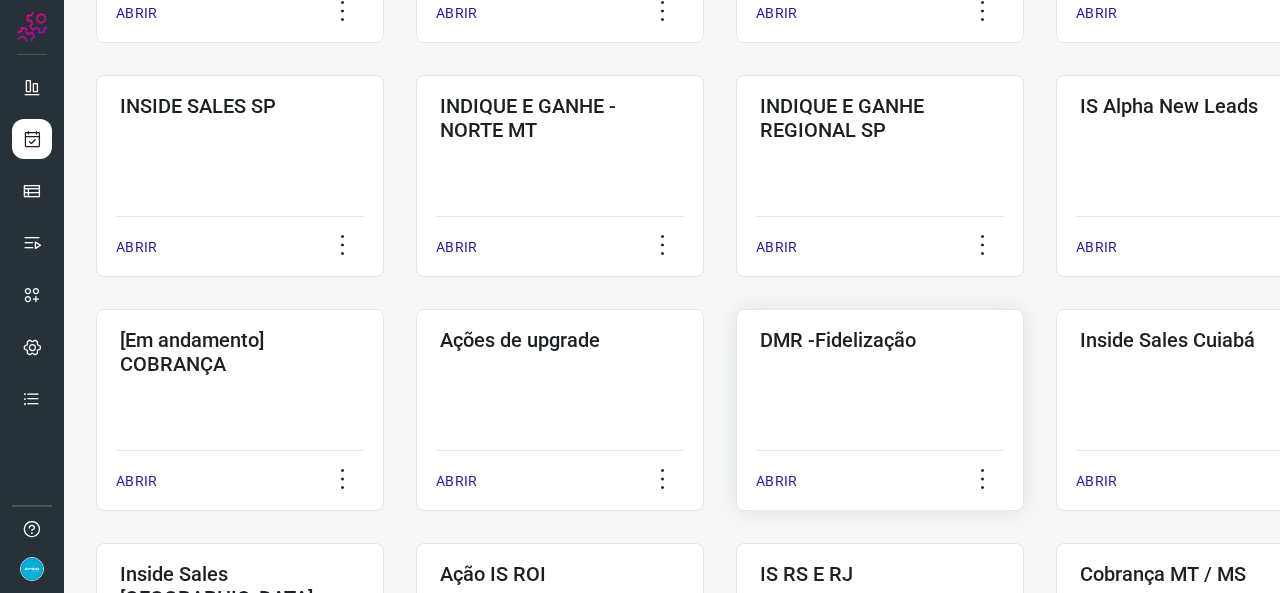 click on "ABRIR" at bounding box center [776, 481] 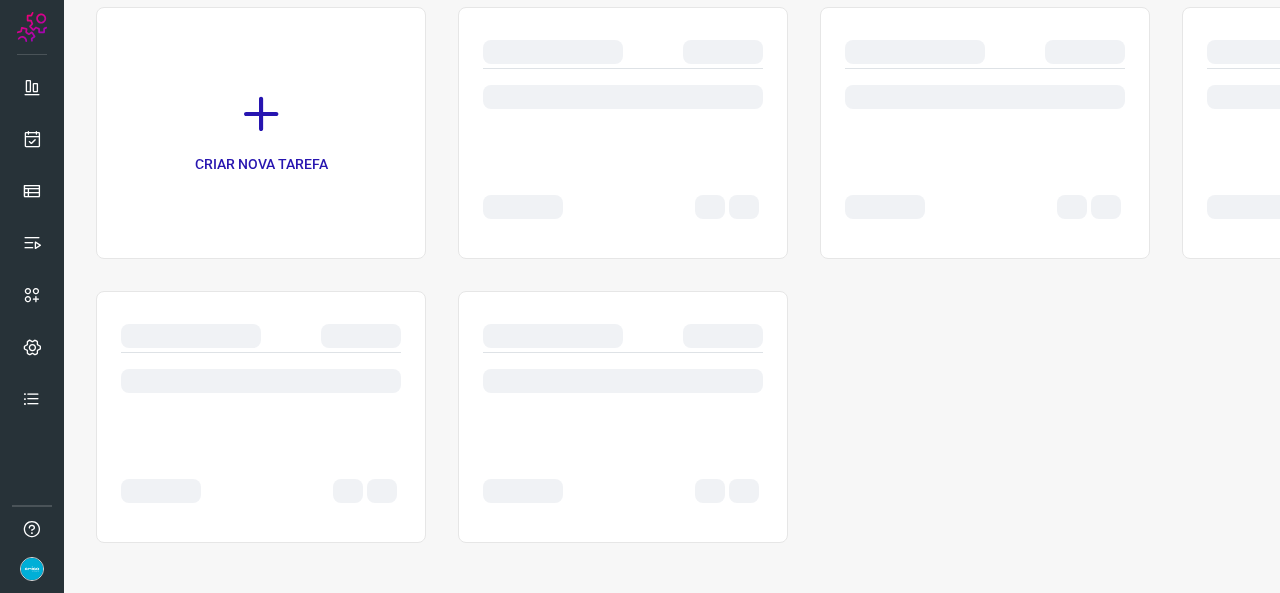 scroll, scrollTop: 0, scrollLeft: 0, axis: both 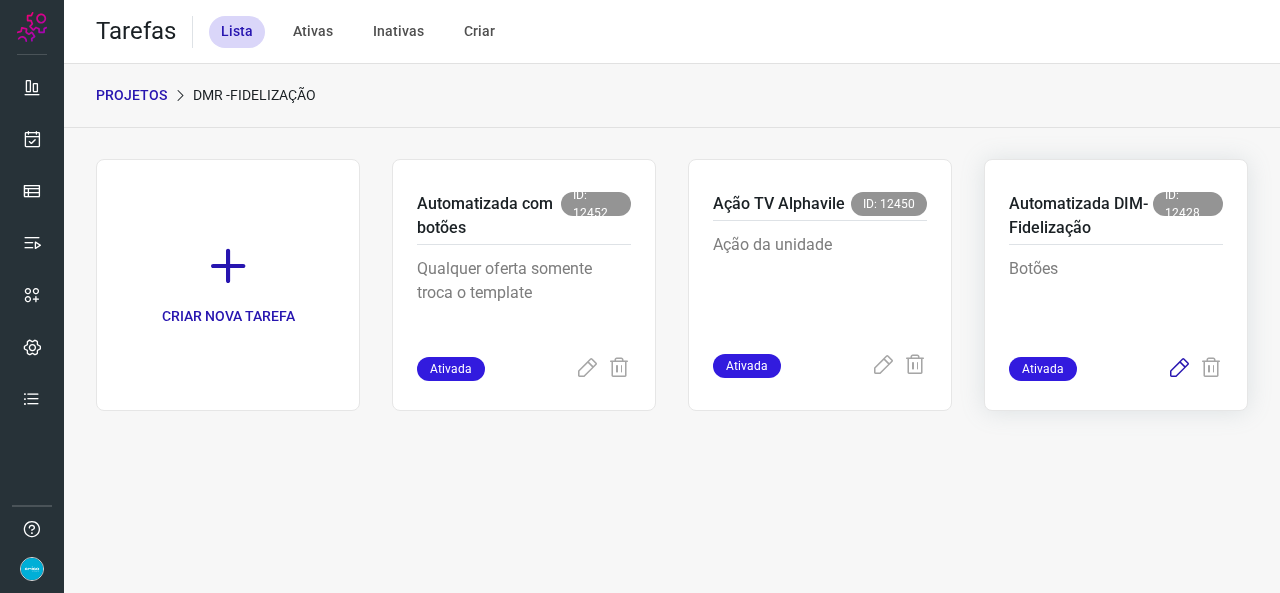 click at bounding box center [1179, 369] 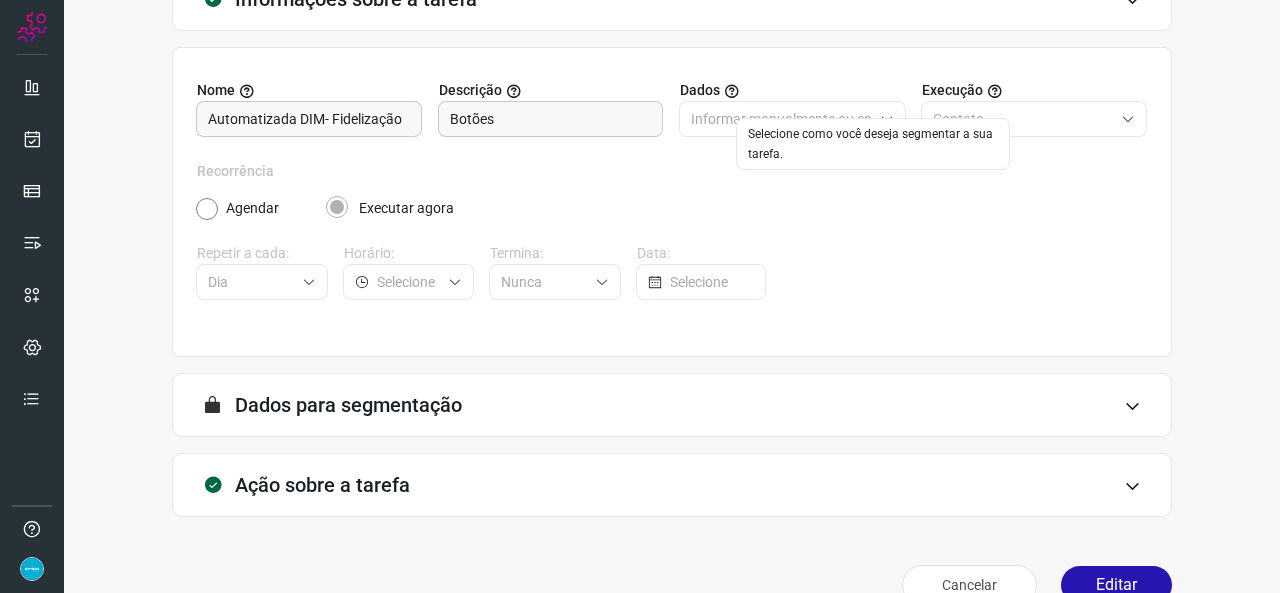 scroll, scrollTop: 187, scrollLeft: 0, axis: vertical 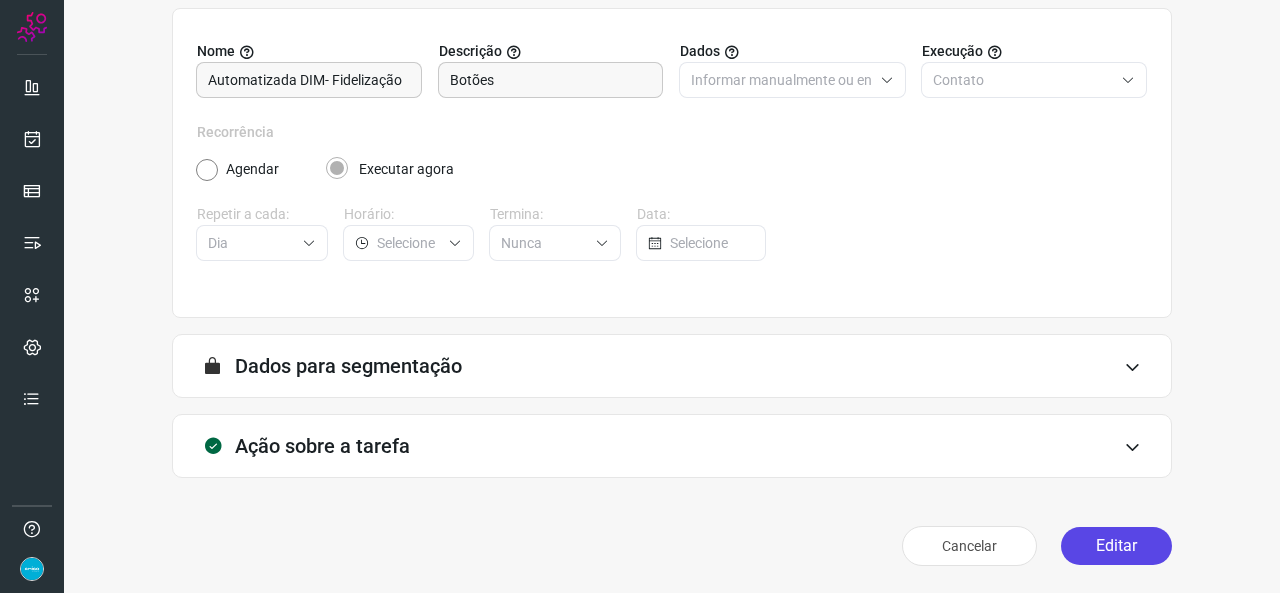 click on "Editar" at bounding box center [1116, 546] 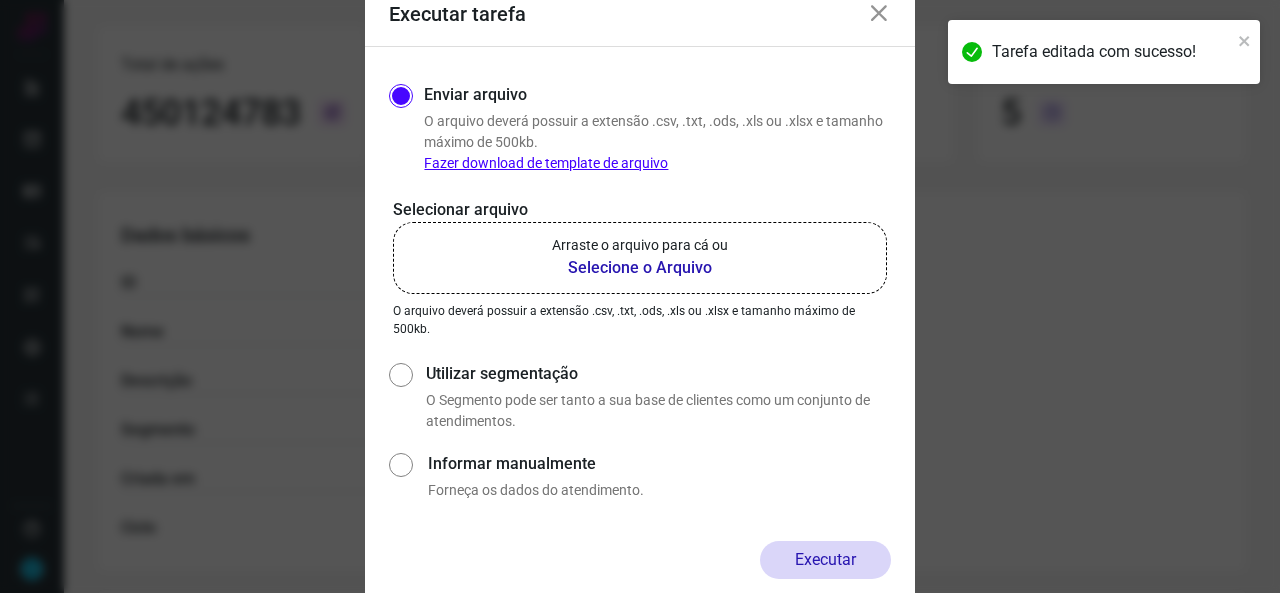 click on "Selecione o Arquivo" at bounding box center [640, 268] 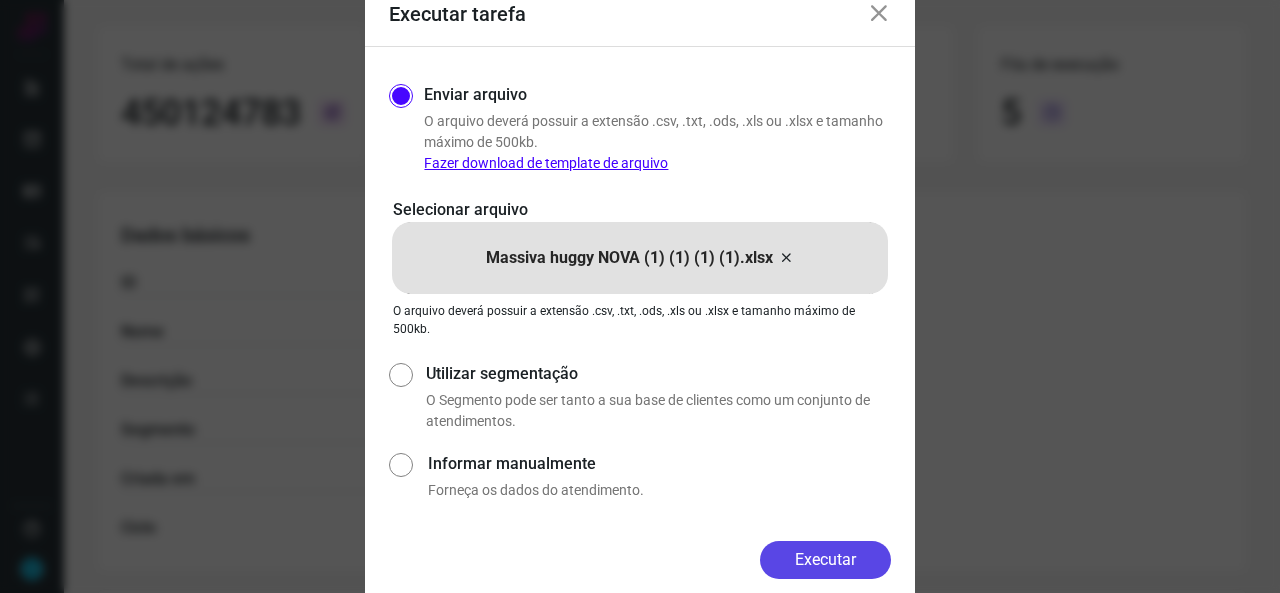click on "Executar" at bounding box center (825, 560) 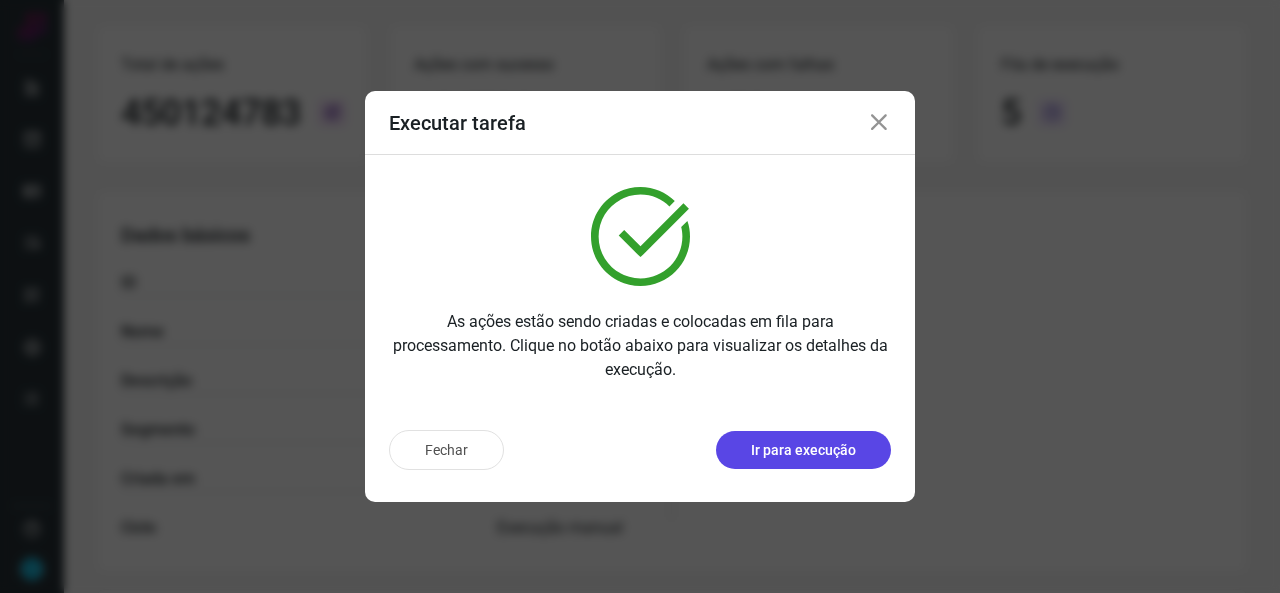 click on "Ir para execução" at bounding box center [803, 450] 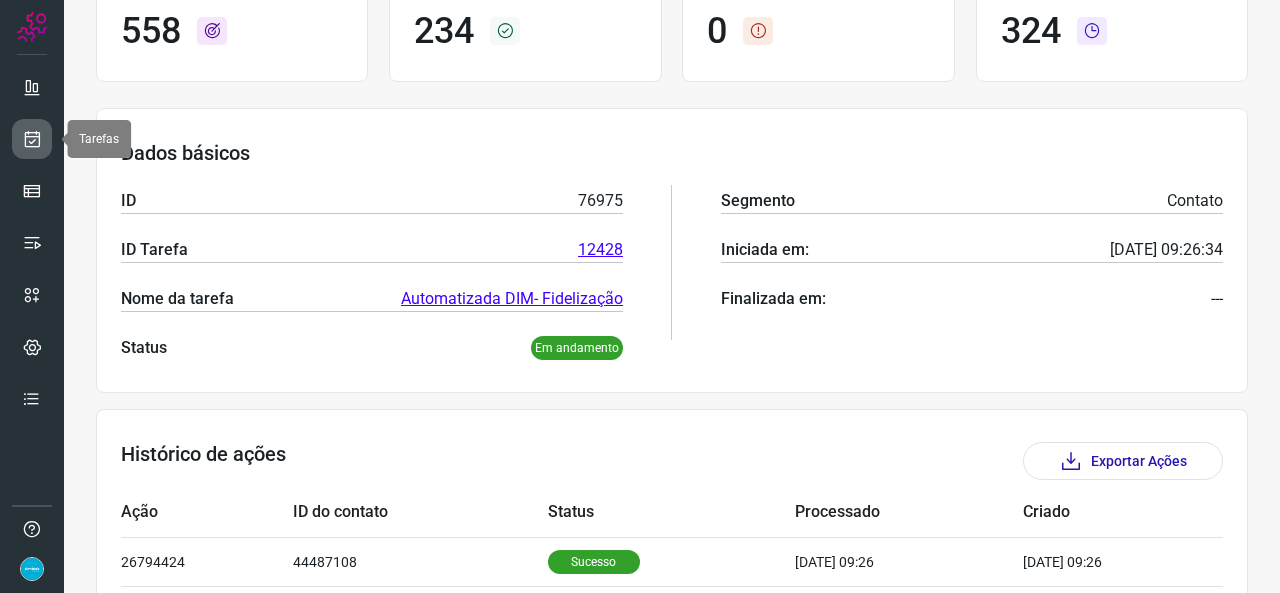 click at bounding box center [32, 139] 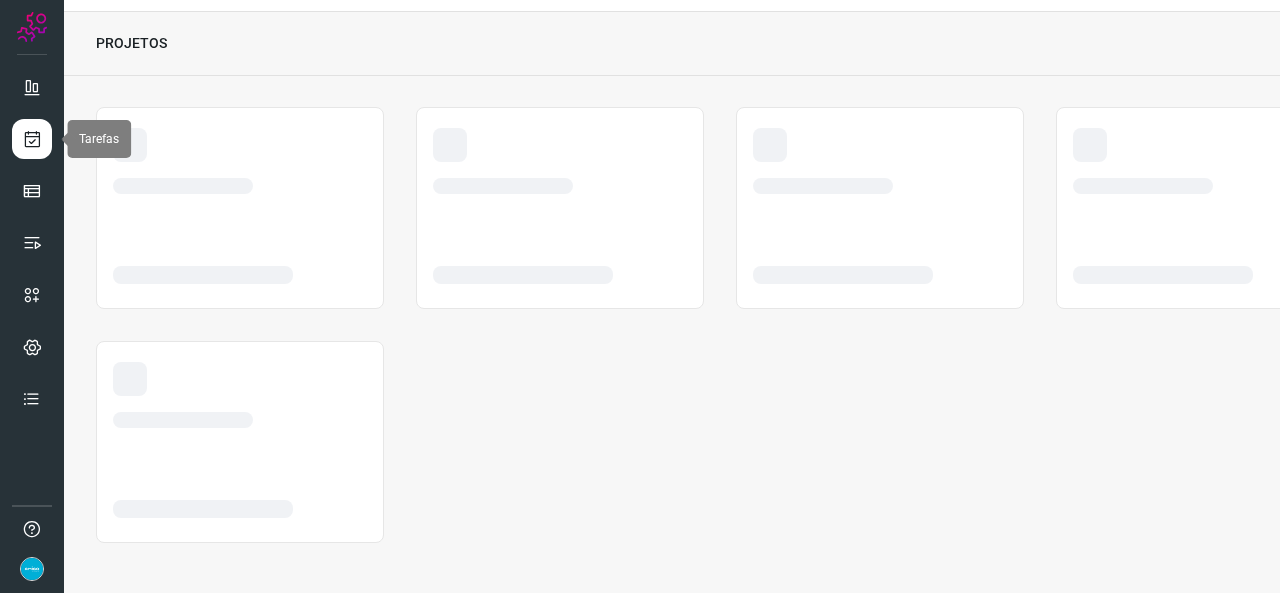 scroll, scrollTop: 52, scrollLeft: 0, axis: vertical 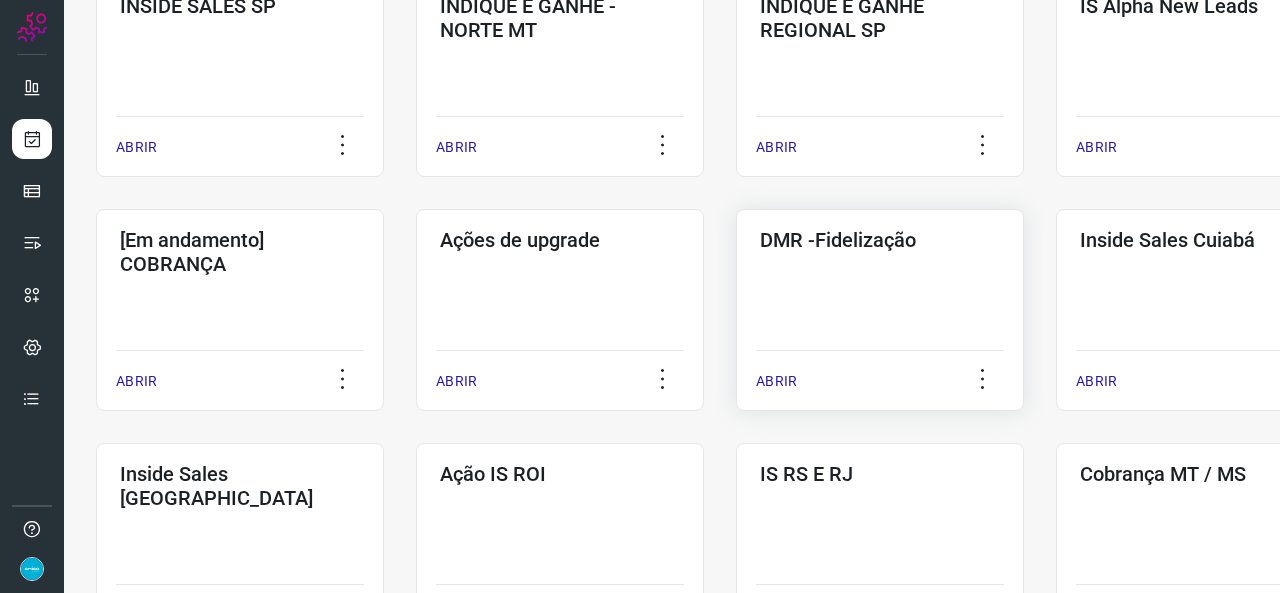 click on "ABRIR" at bounding box center (776, 381) 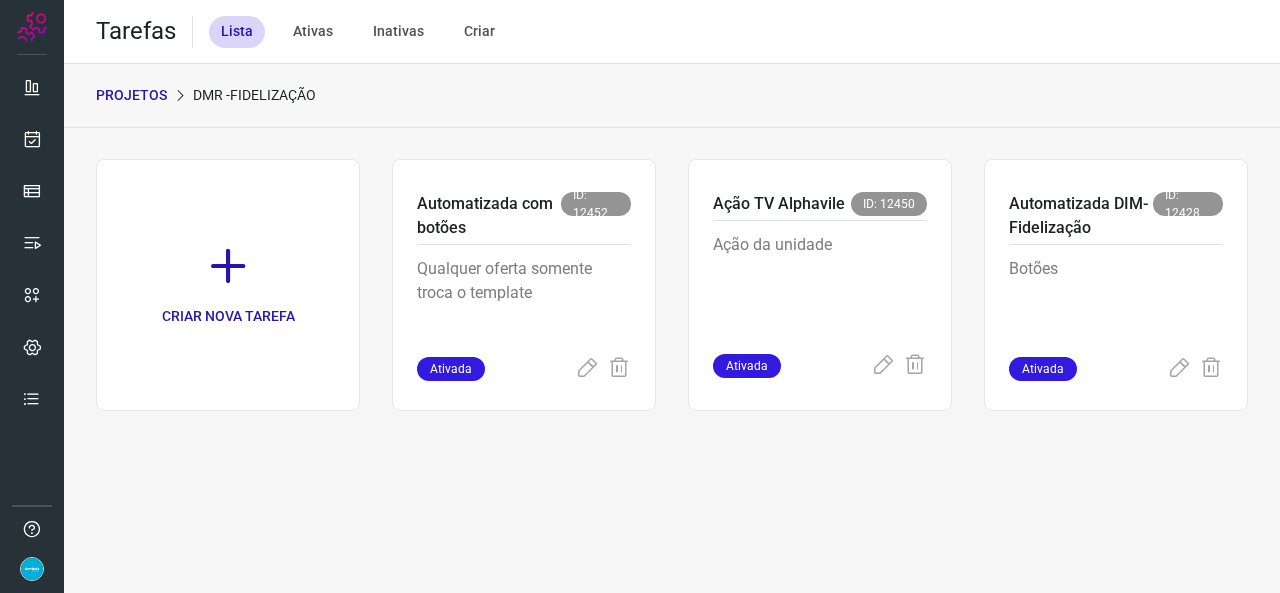 scroll, scrollTop: 0, scrollLeft: 0, axis: both 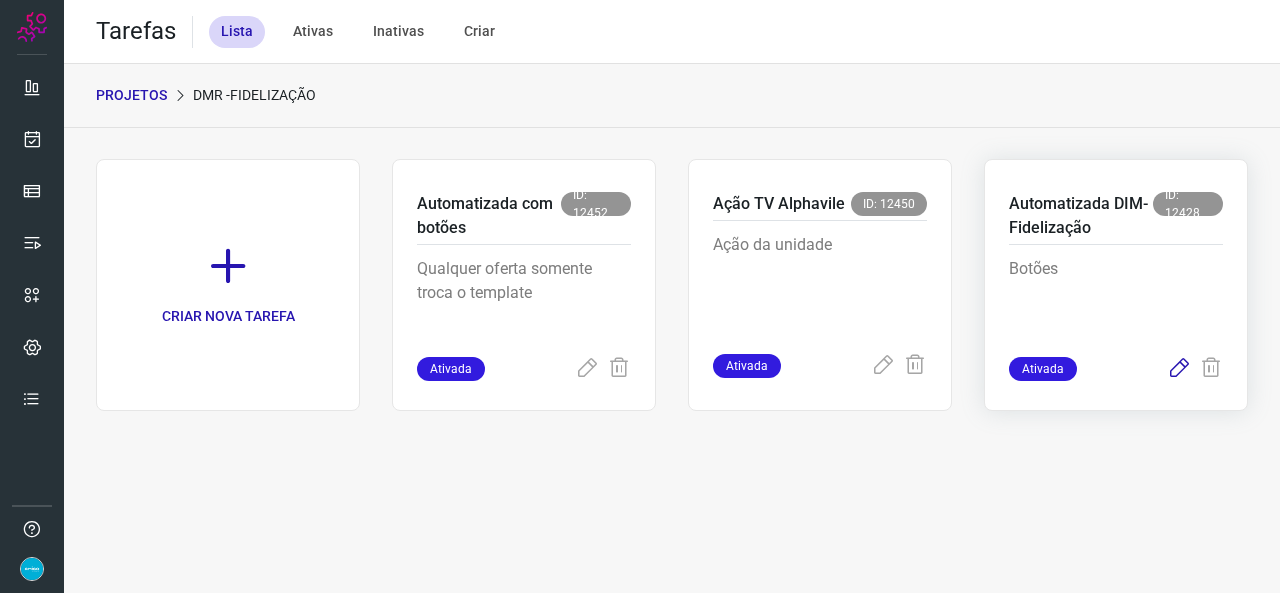 click at bounding box center (1179, 369) 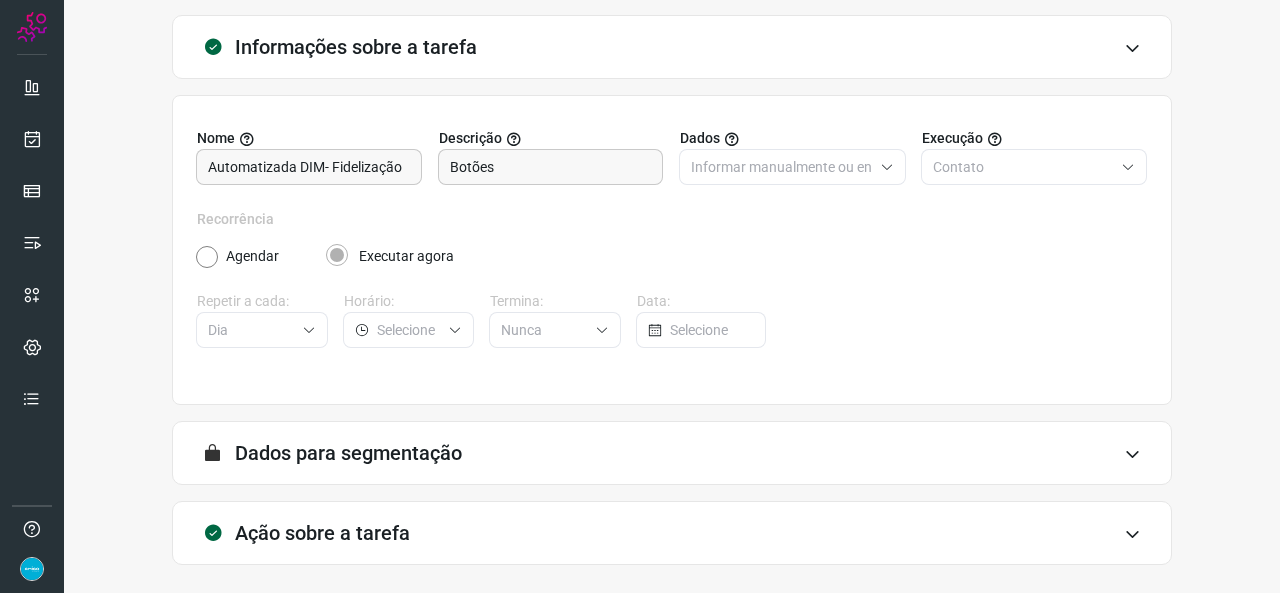 scroll, scrollTop: 187, scrollLeft: 0, axis: vertical 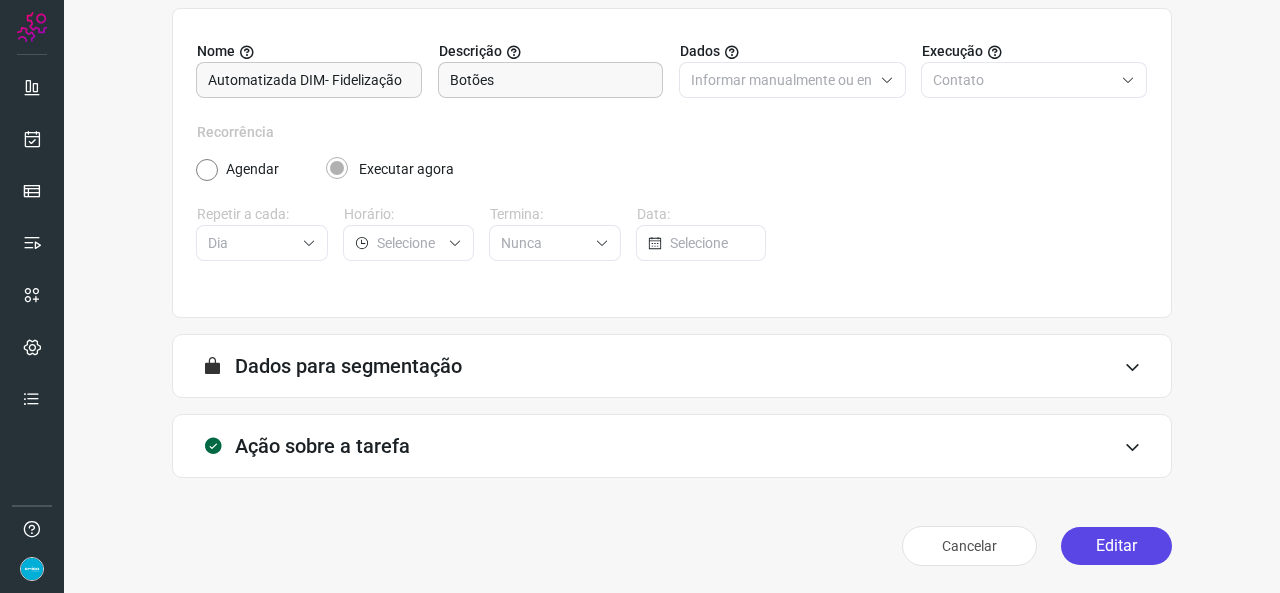 click on "Editar" at bounding box center [1116, 546] 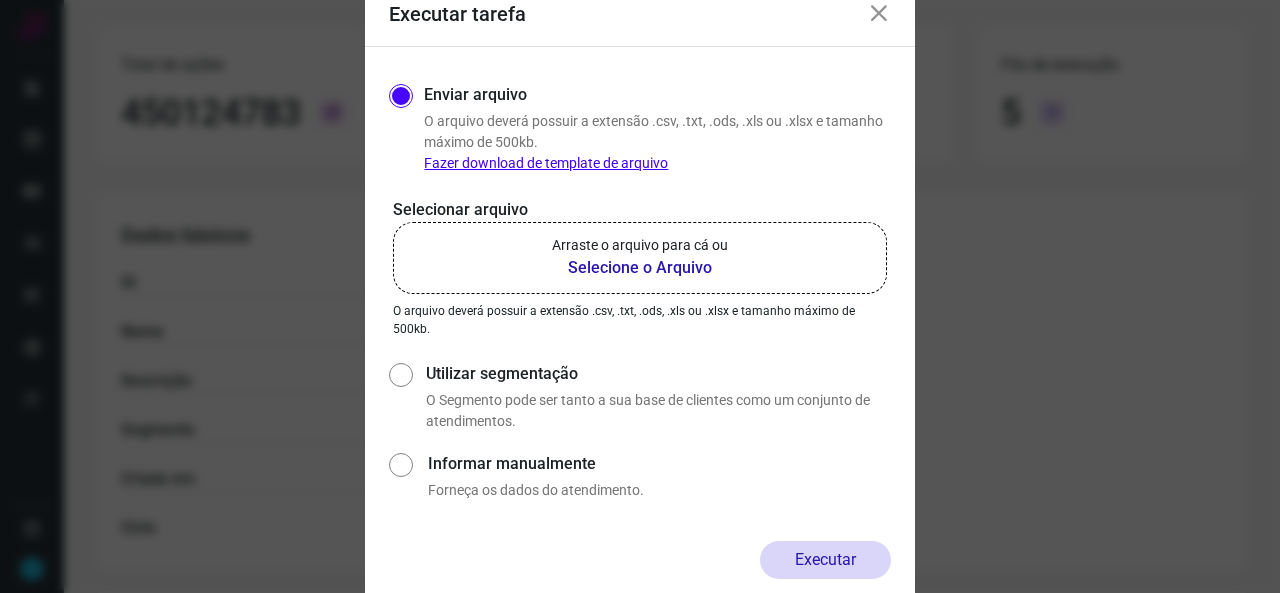 click on "Selecione o Arquivo" at bounding box center (640, 268) 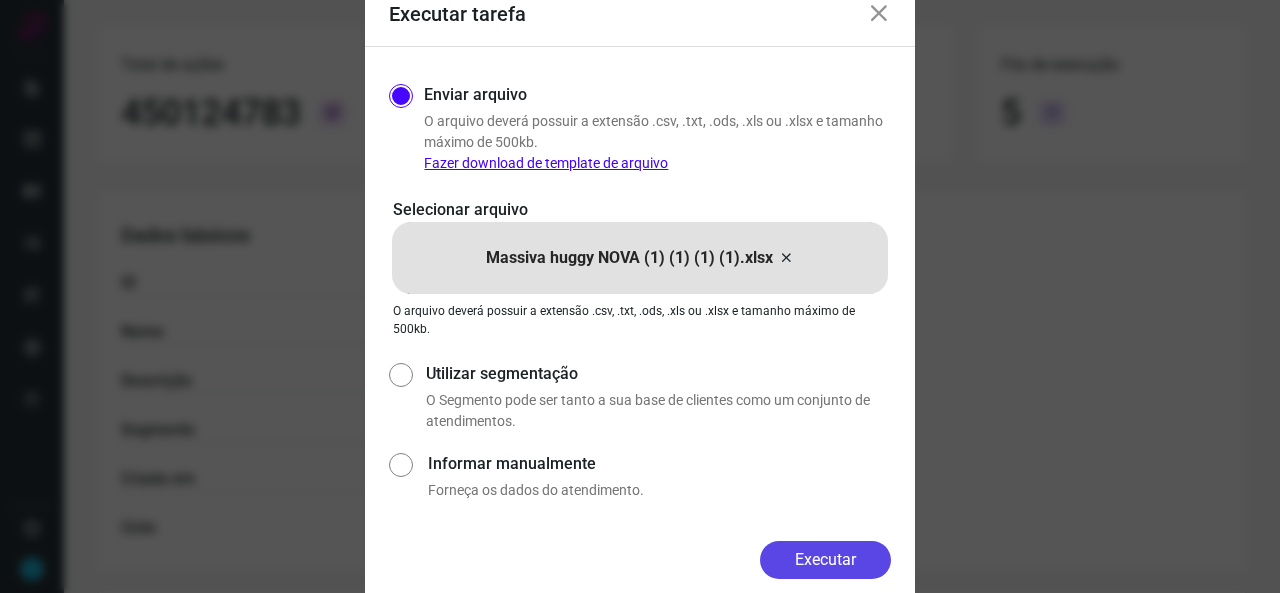click on "Executar" at bounding box center [825, 560] 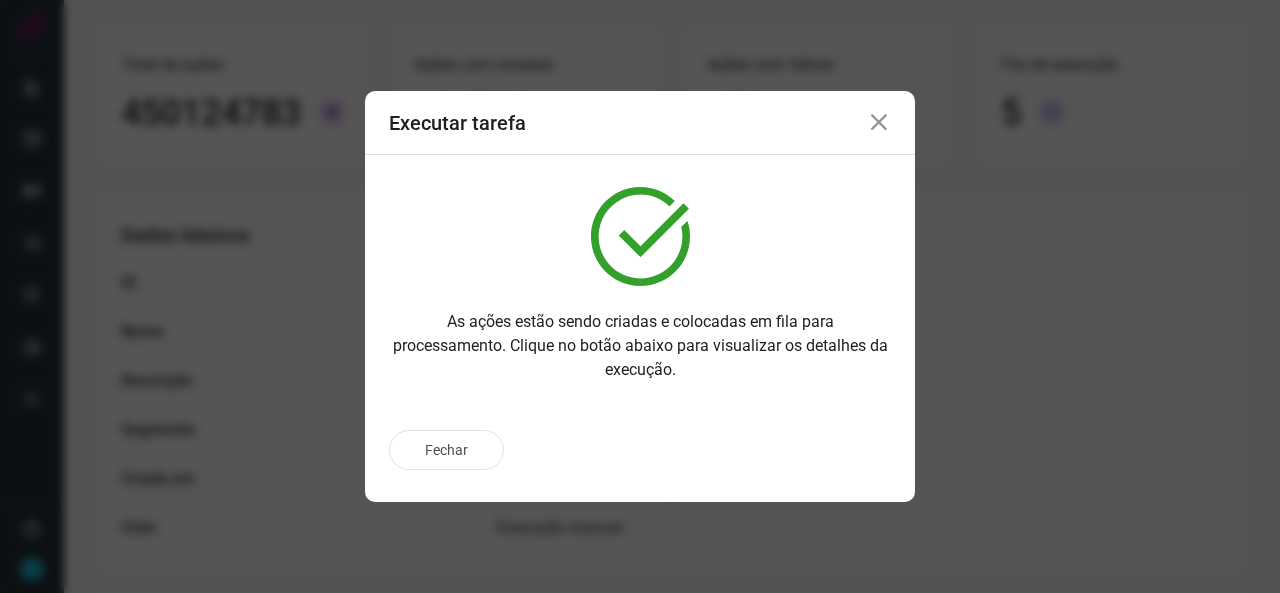 click at bounding box center [879, 123] 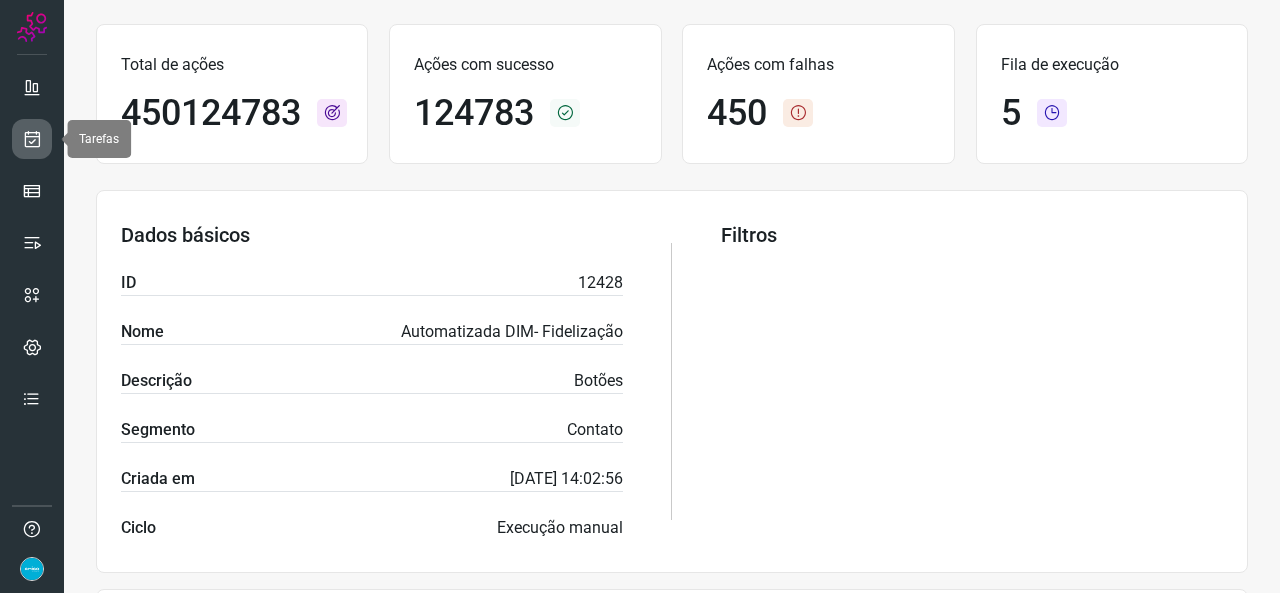 click at bounding box center (32, 139) 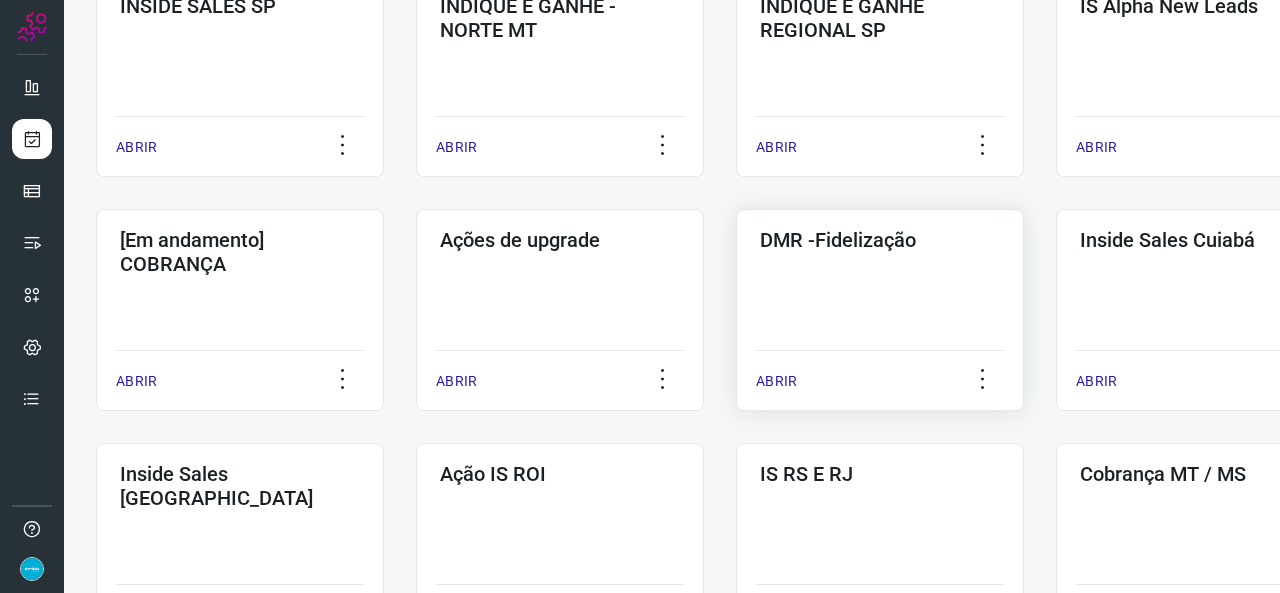 click on "ABRIR" at bounding box center [776, 381] 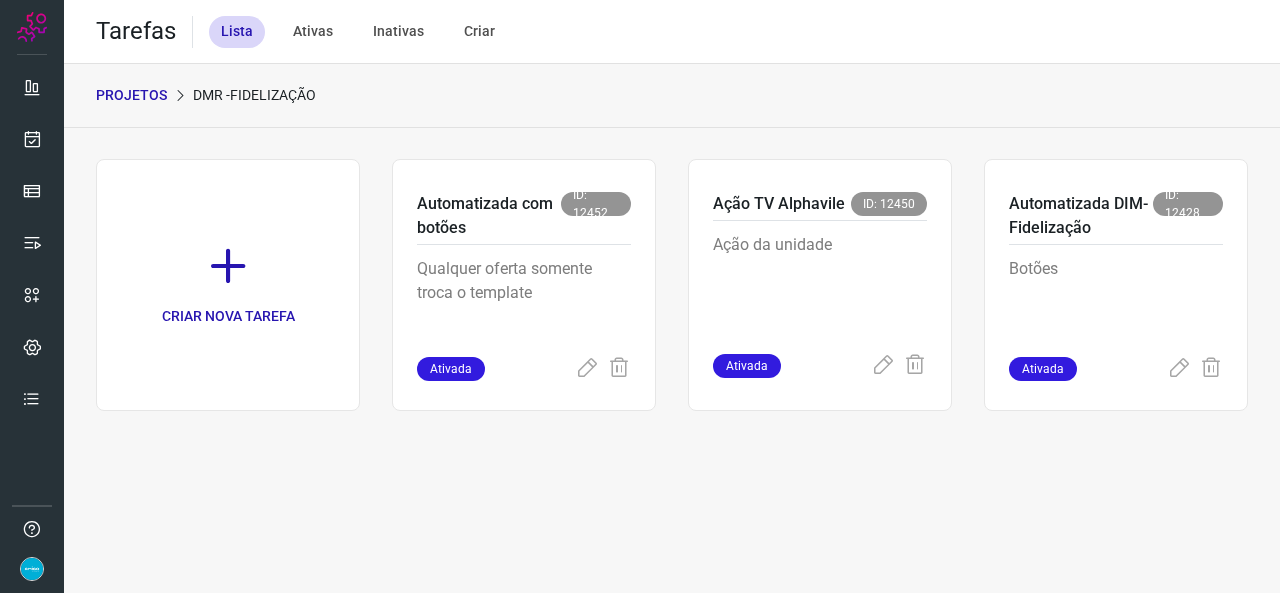 scroll, scrollTop: 0, scrollLeft: 0, axis: both 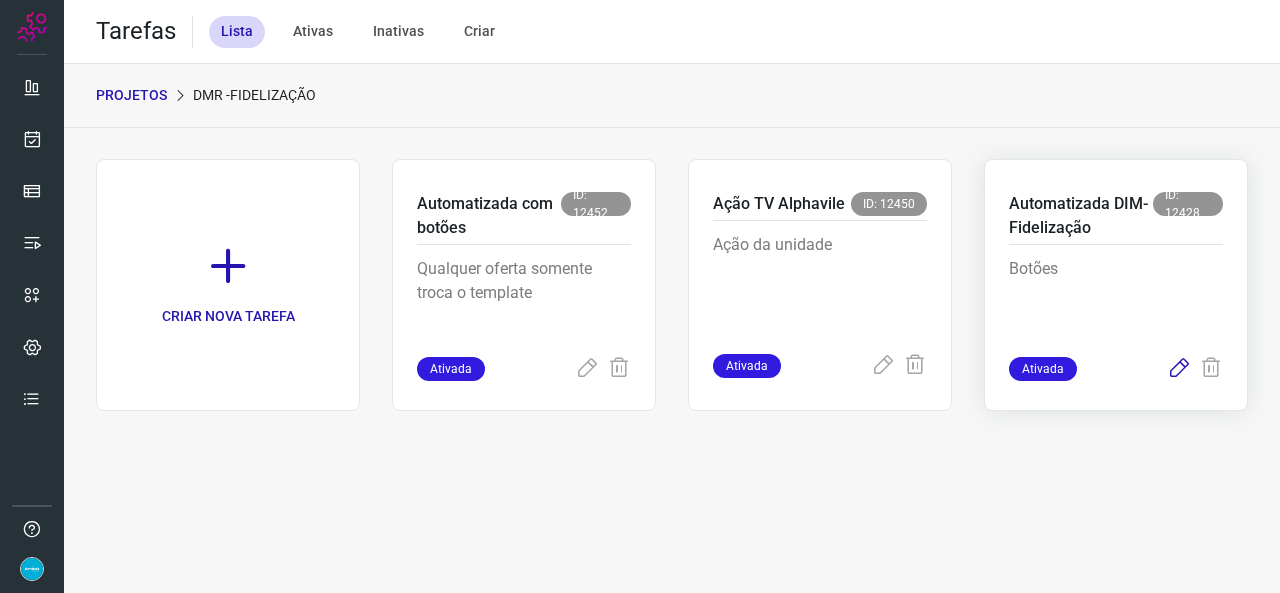 click at bounding box center (1179, 369) 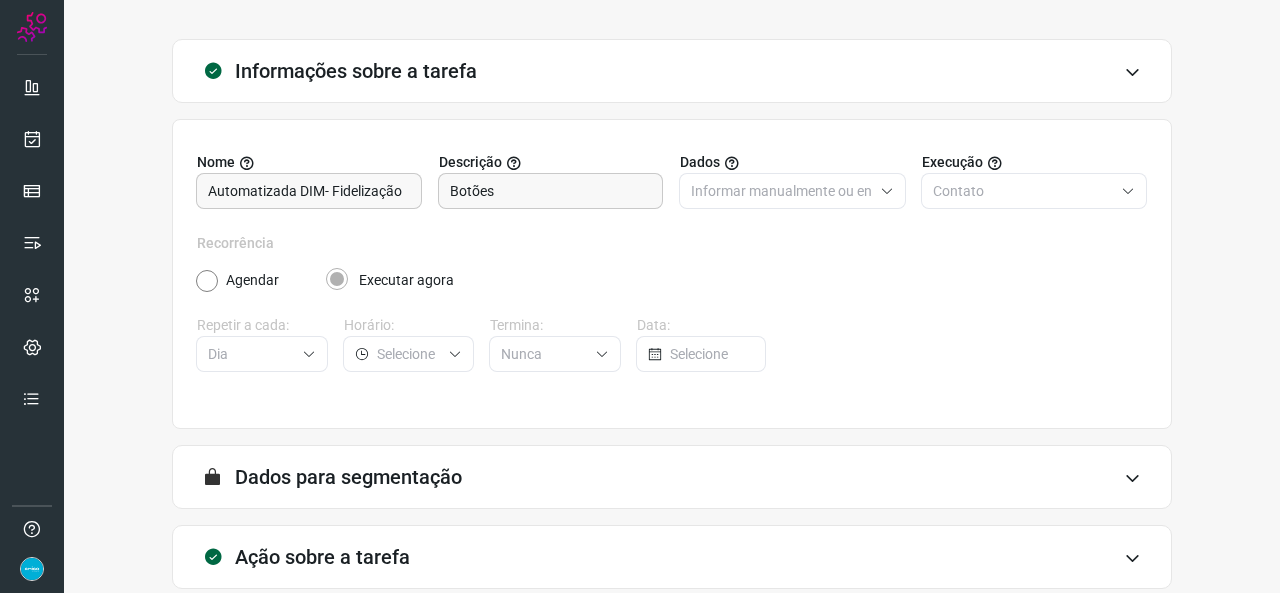 scroll, scrollTop: 187, scrollLeft: 0, axis: vertical 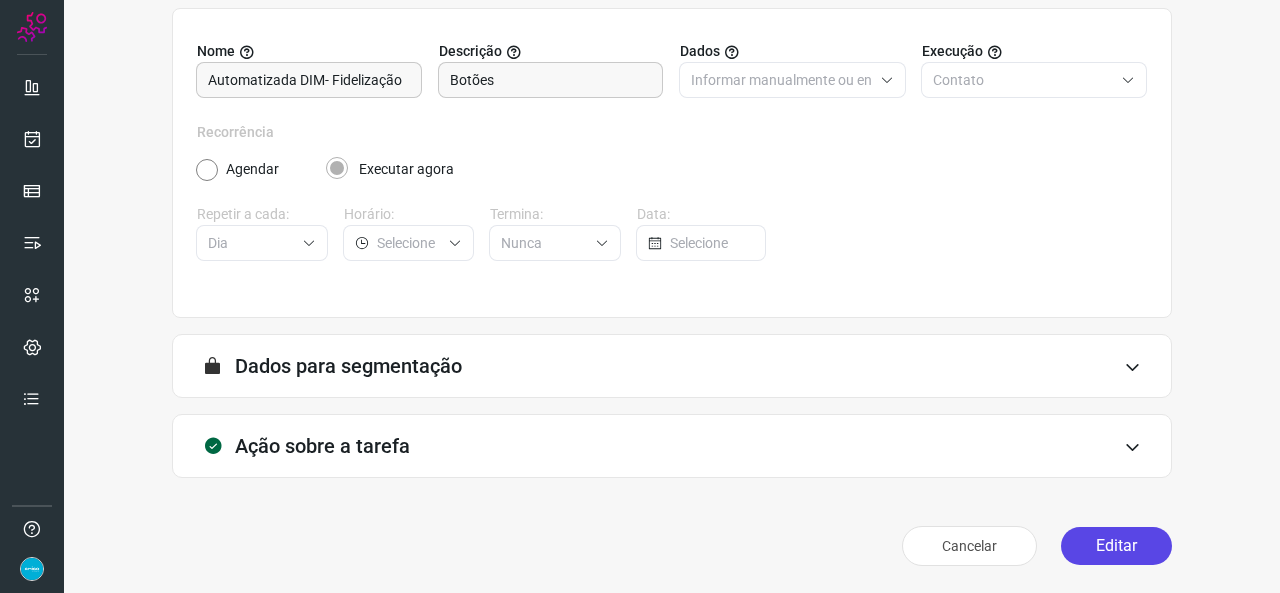 click on "Editar" at bounding box center (1116, 546) 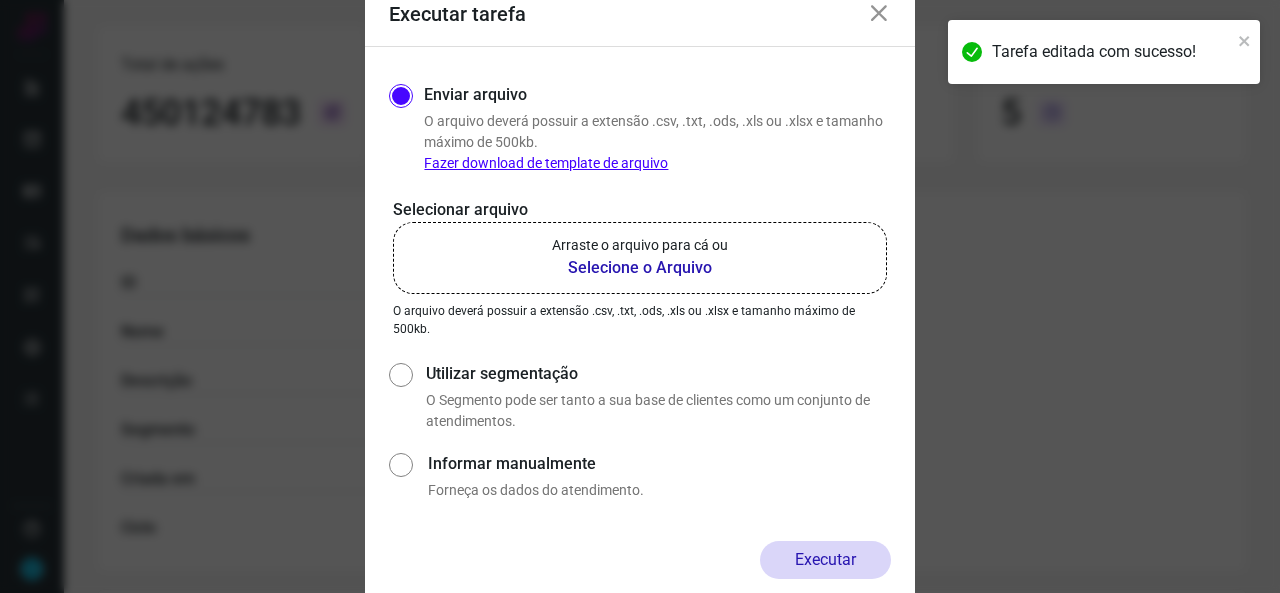 click on "Selecione o Arquivo" at bounding box center (640, 268) 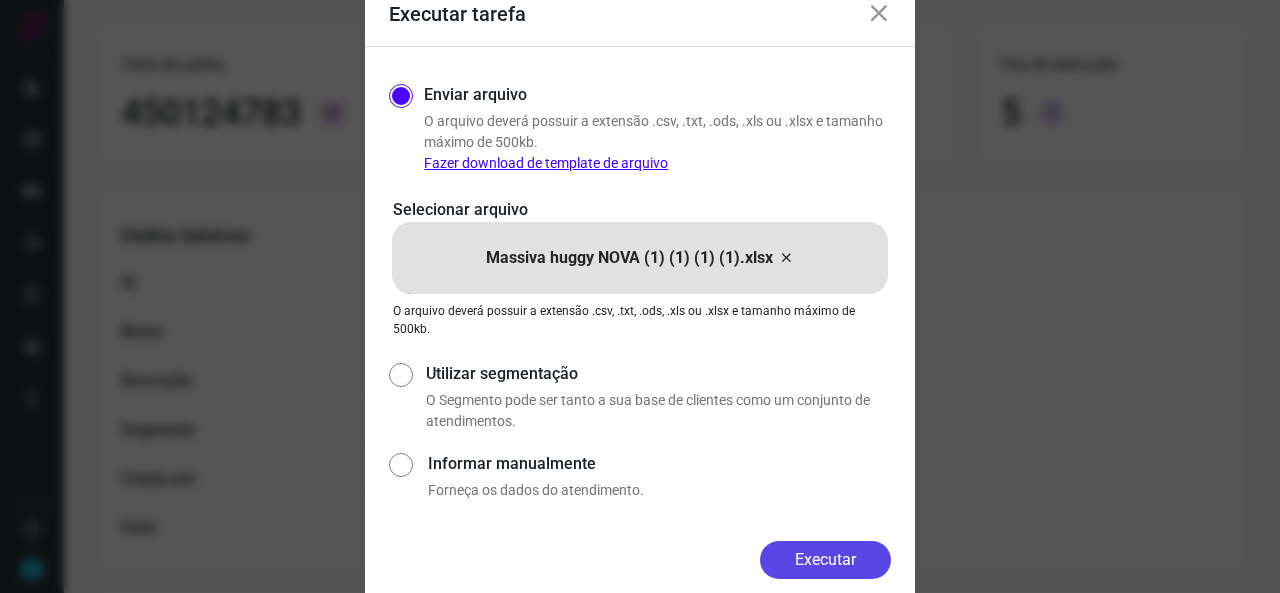 click on "Executar" at bounding box center (825, 560) 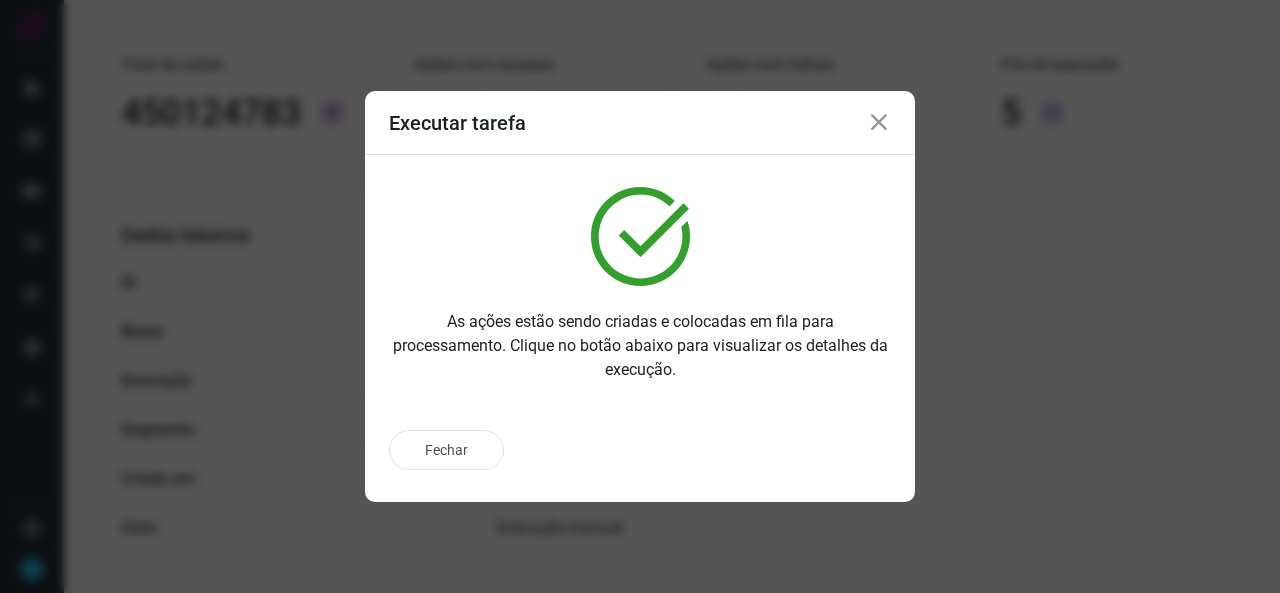 click at bounding box center (879, 123) 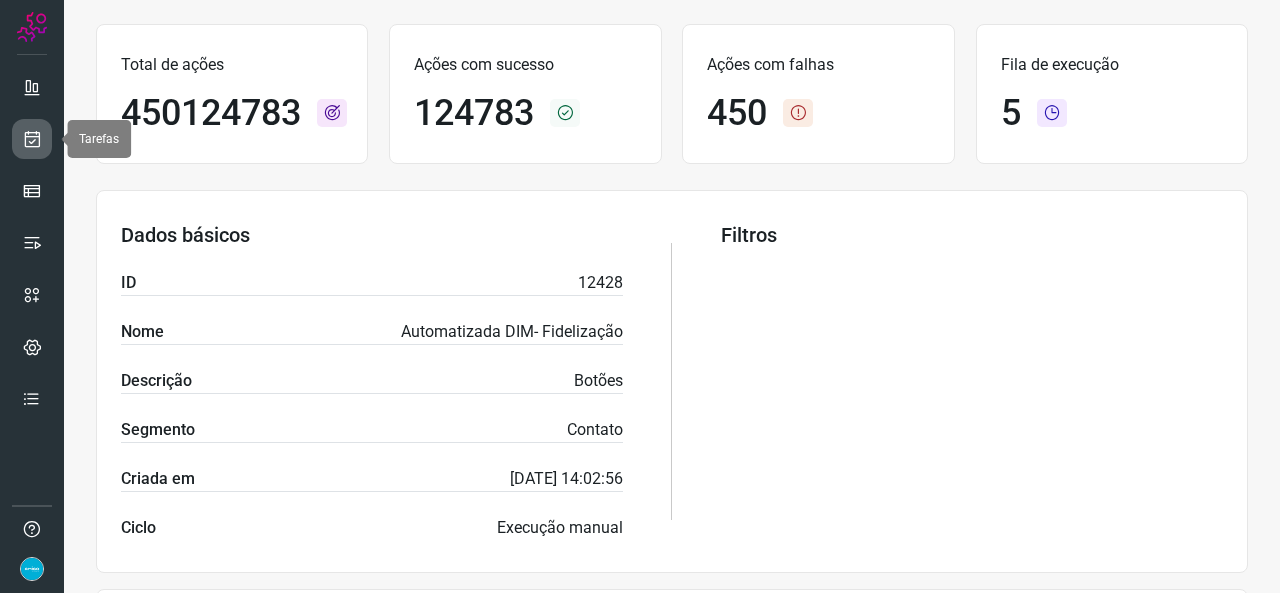 click at bounding box center (32, 139) 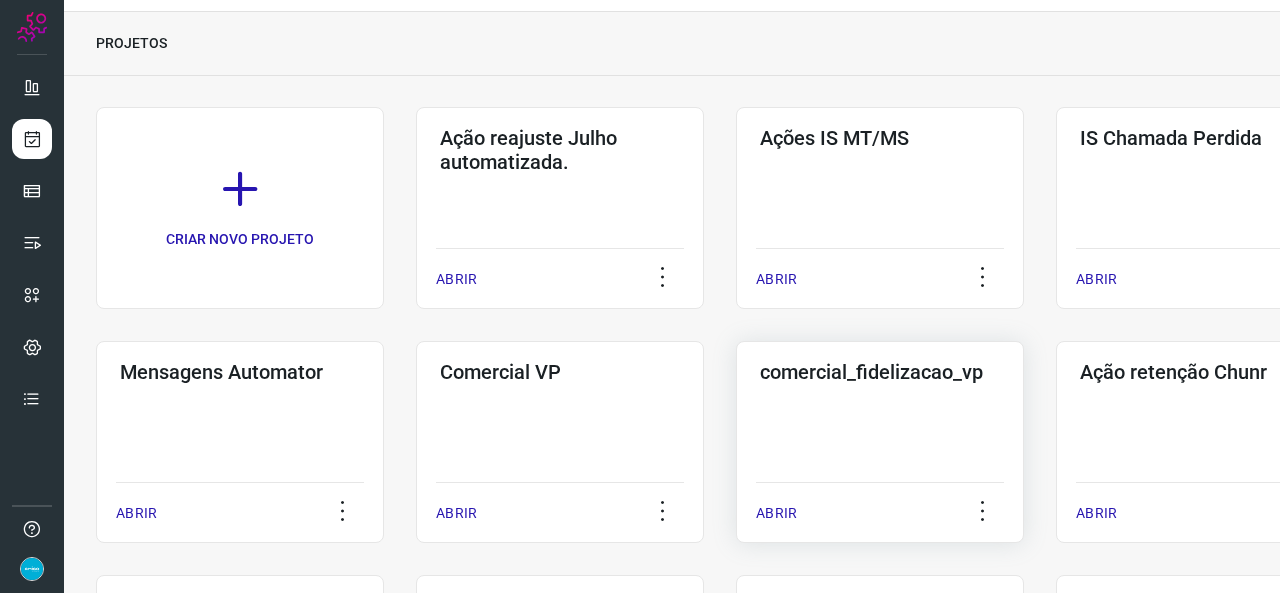 scroll, scrollTop: 552, scrollLeft: 0, axis: vertical 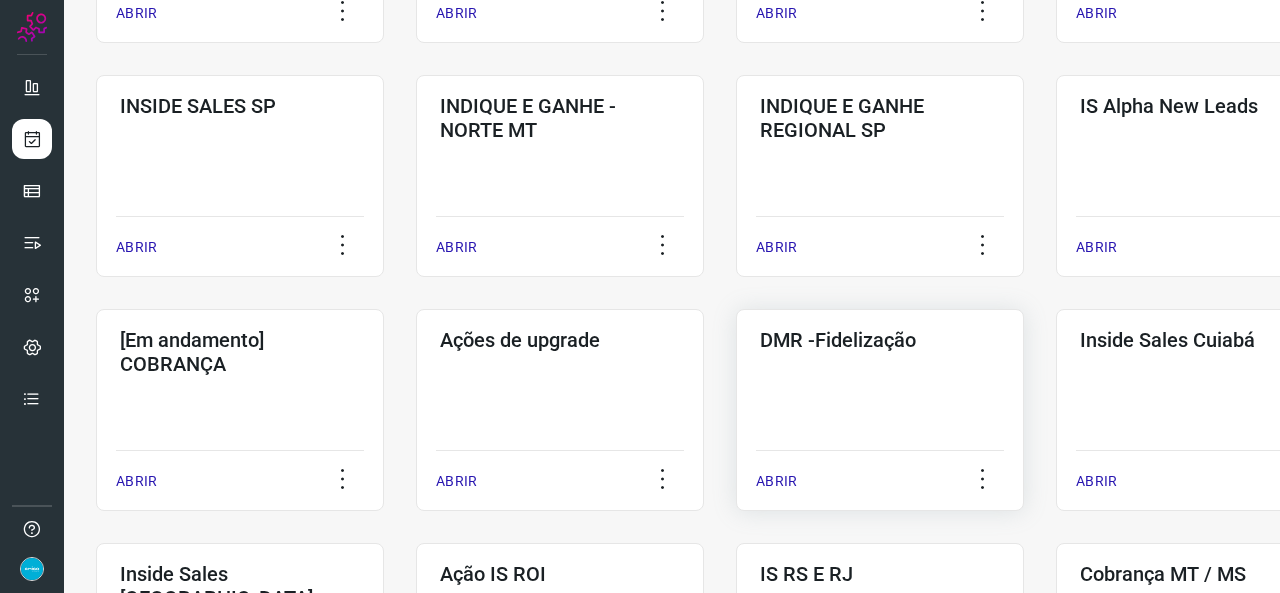 click on "ABRIR" at bounding box center [776, 481] 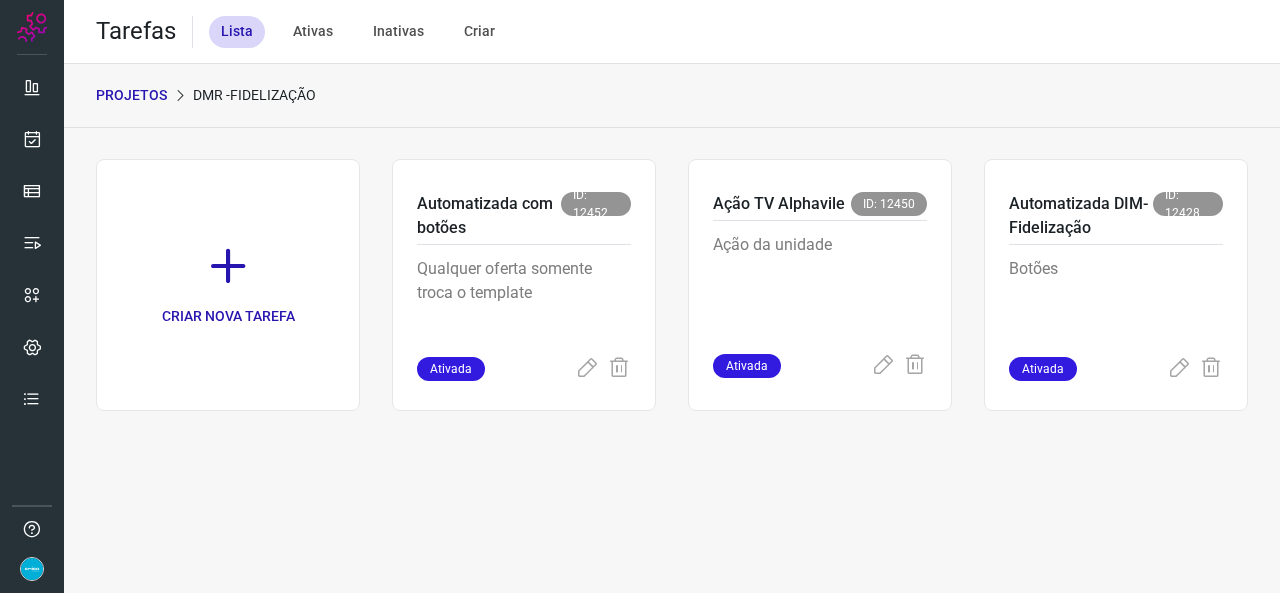 scroll, scrollTop: 0, scrollLeft: 0, axis: both 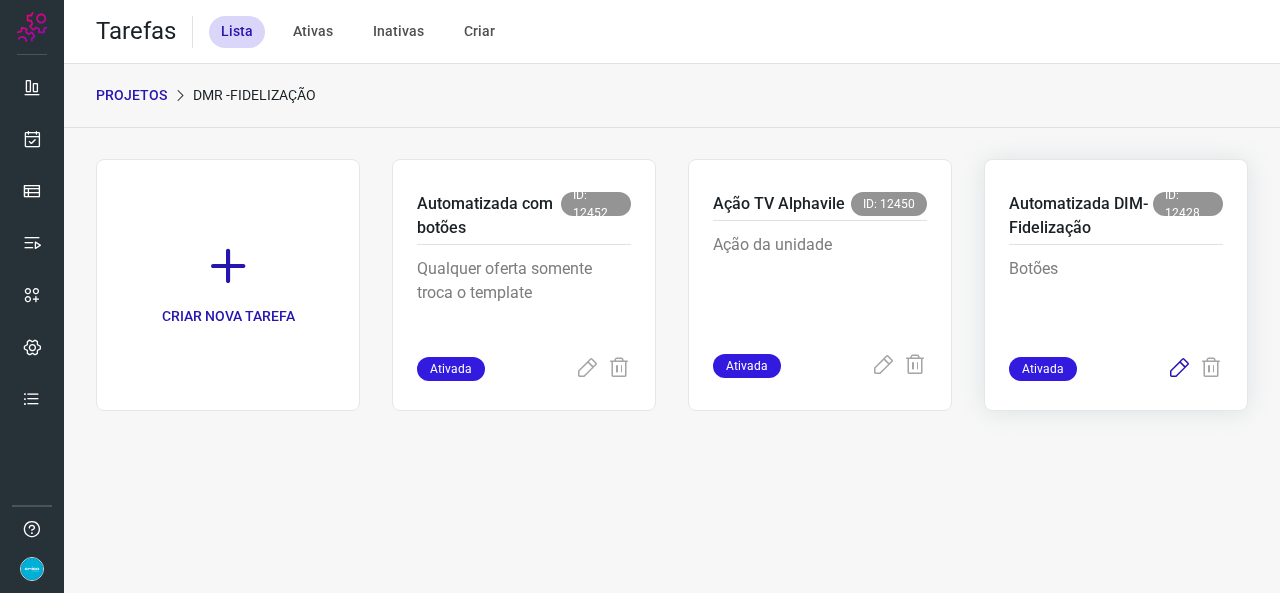 click at bounding box center [1179, 369] 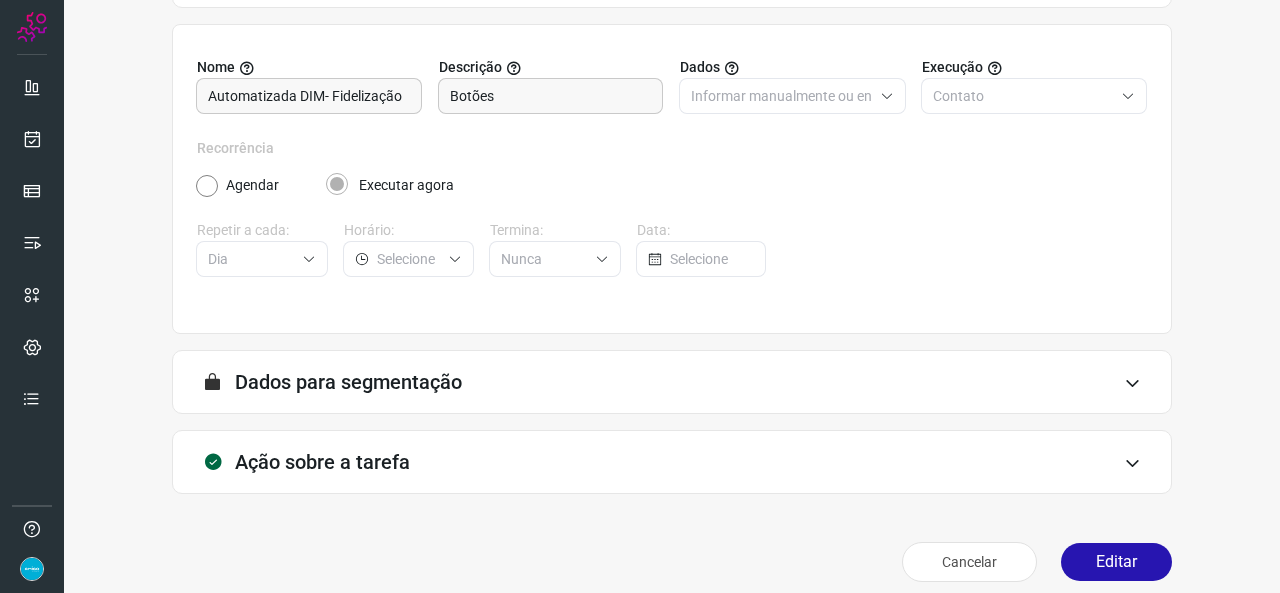 scroll, scrollTop: 187, scrollLeft: 0, axis: vertical 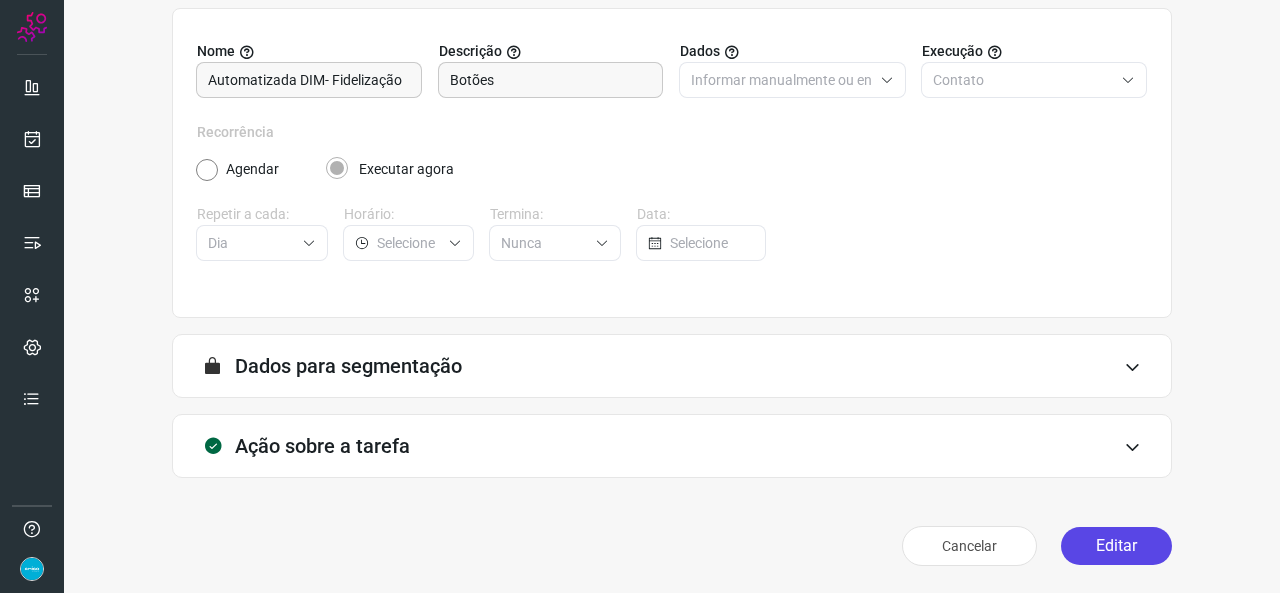 click on "Editar" at bounding box center [1116, 546] 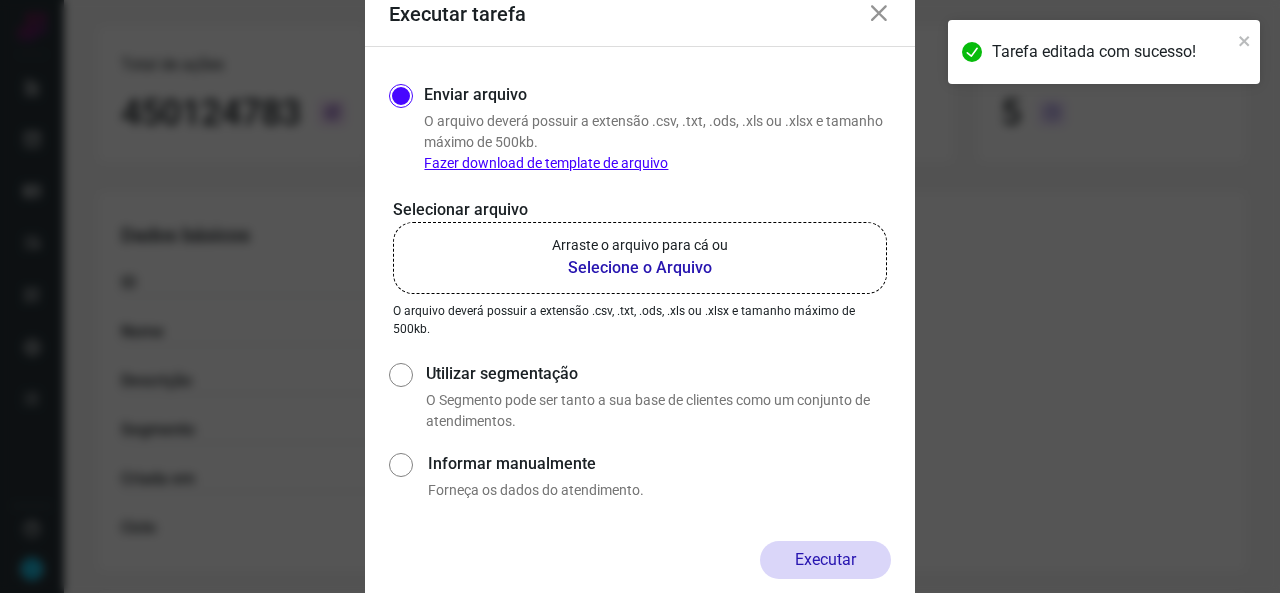 click on "Selecione o Arquivo" at bounding box center [640, 268] 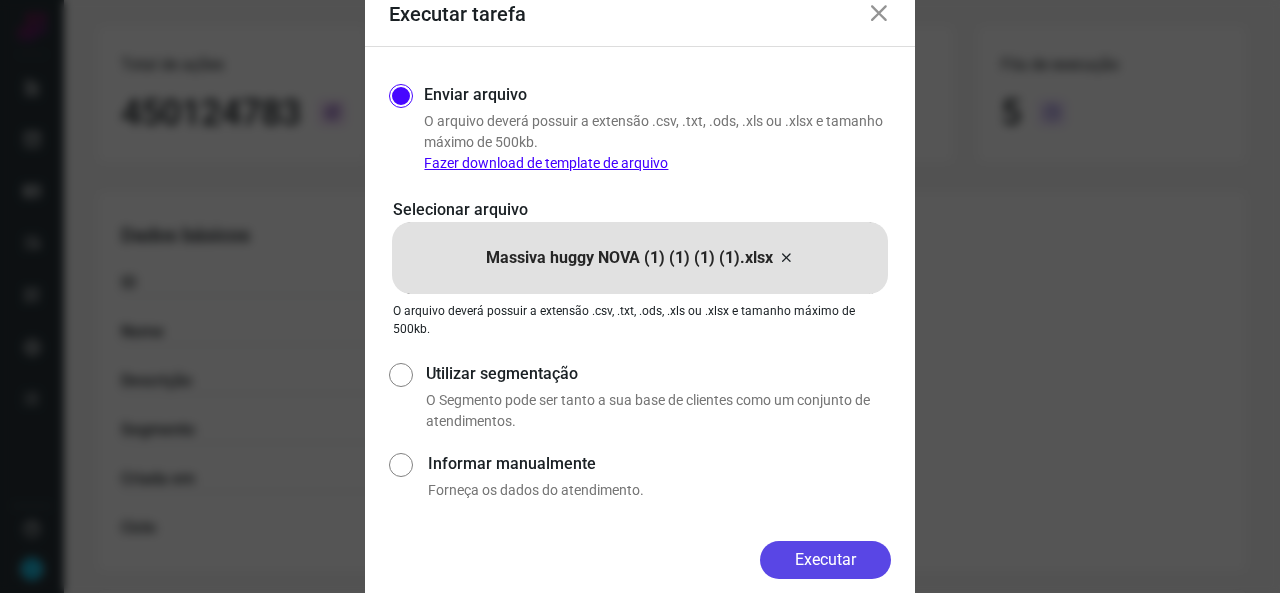 click on "Executar" at bounding box center (825, 560) 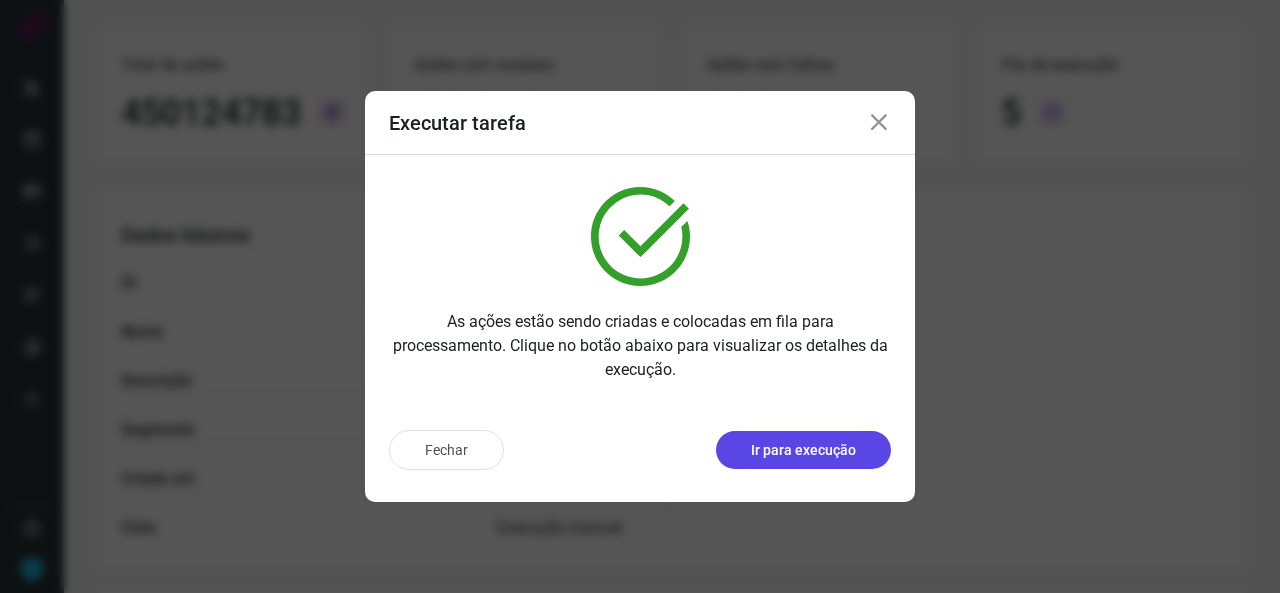 click on "Ir para execução" at bounding box center [803, 450] 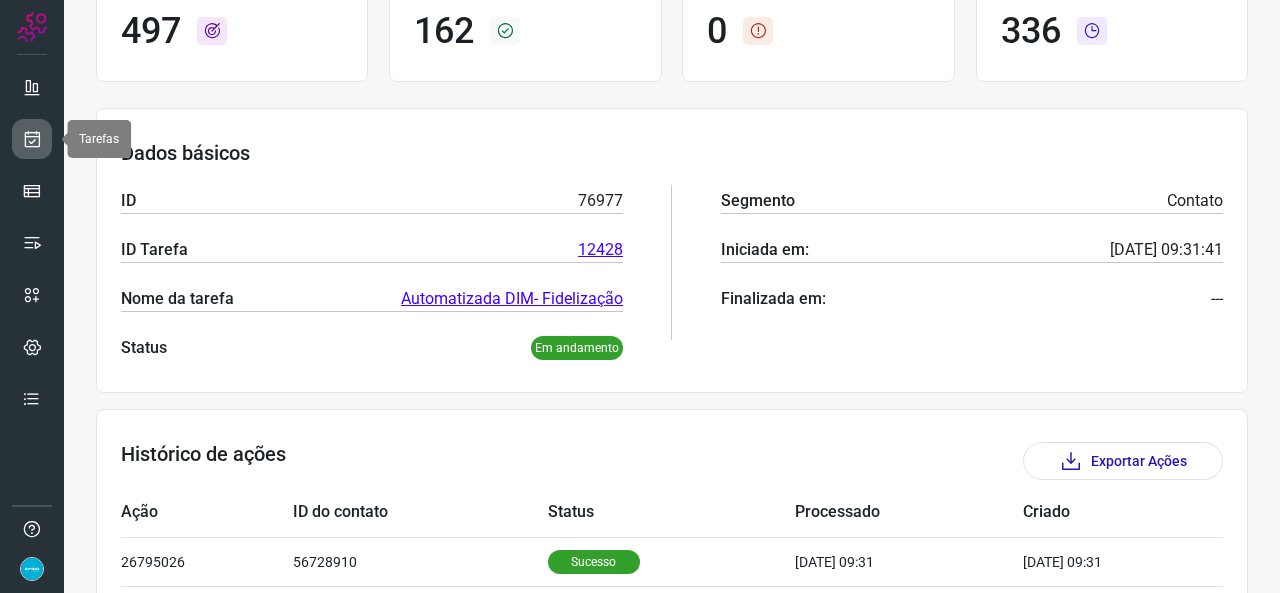 click at bounding box center [32, 139] 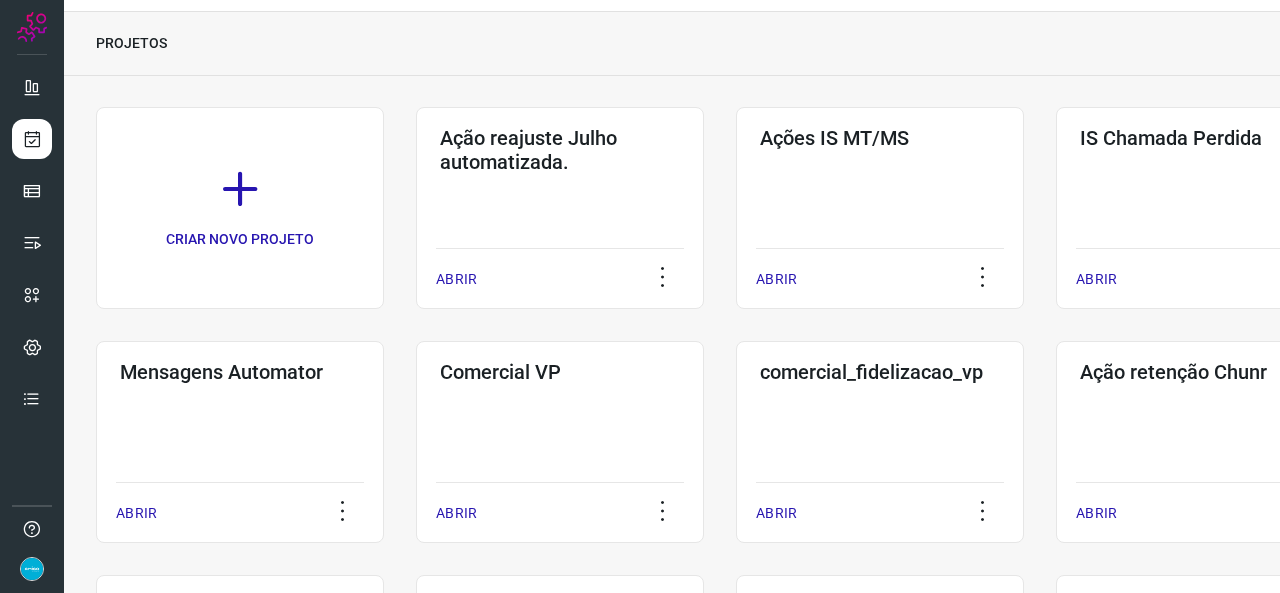 scroll, scrollTop: 452, scrollLeft: 0, axis: vertical 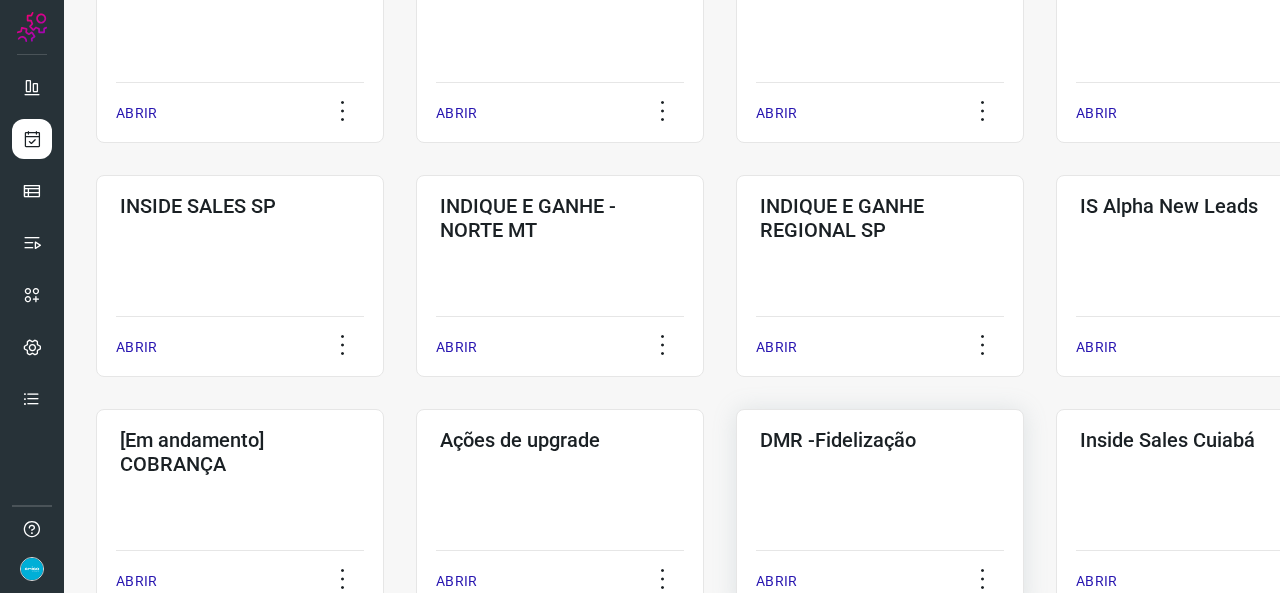 click on "ABRIR" at bounding box center (776, 581) 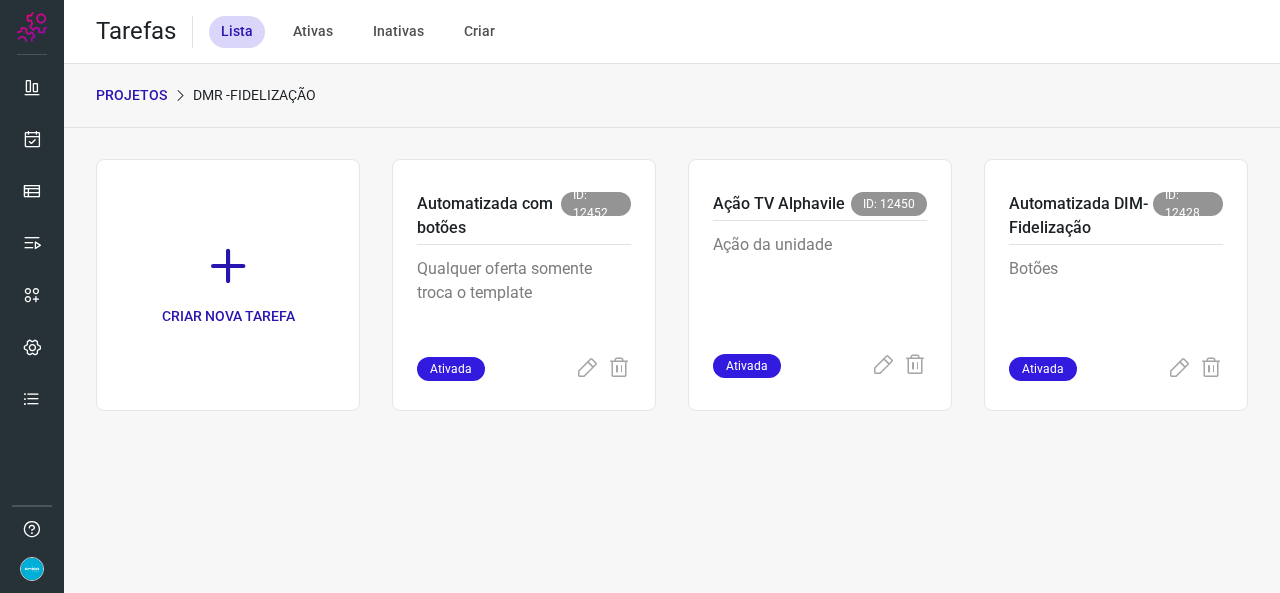 scroll, scrollTop: 0, scrollLeft: 0, axis: both 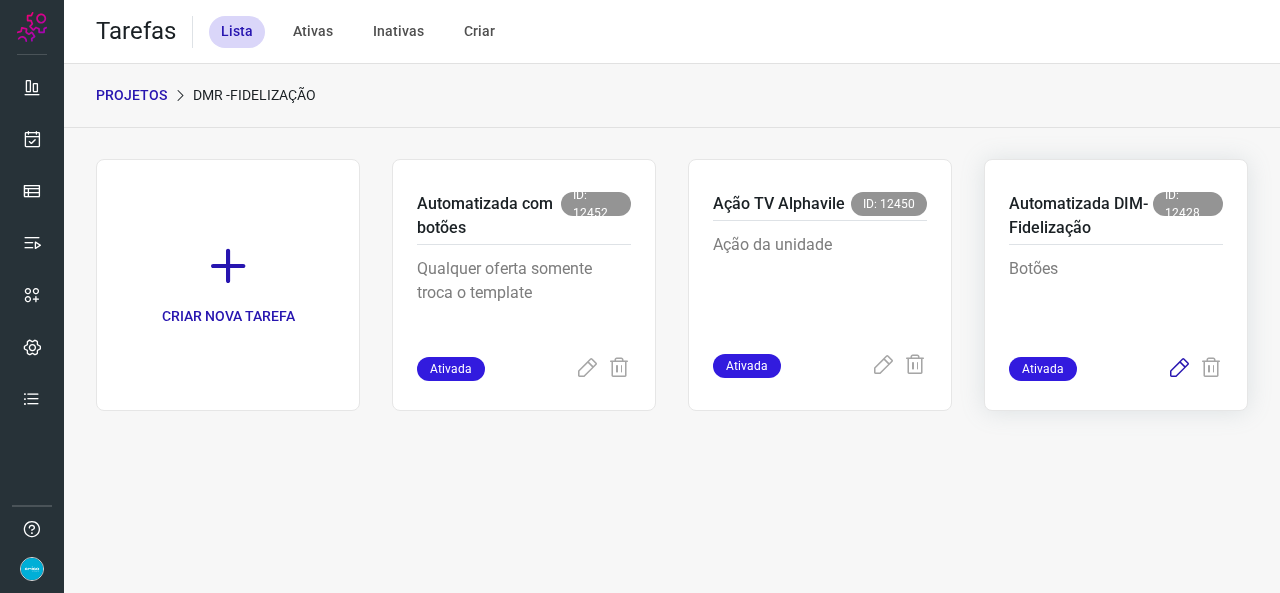 click at bounding box center [1179, 369] 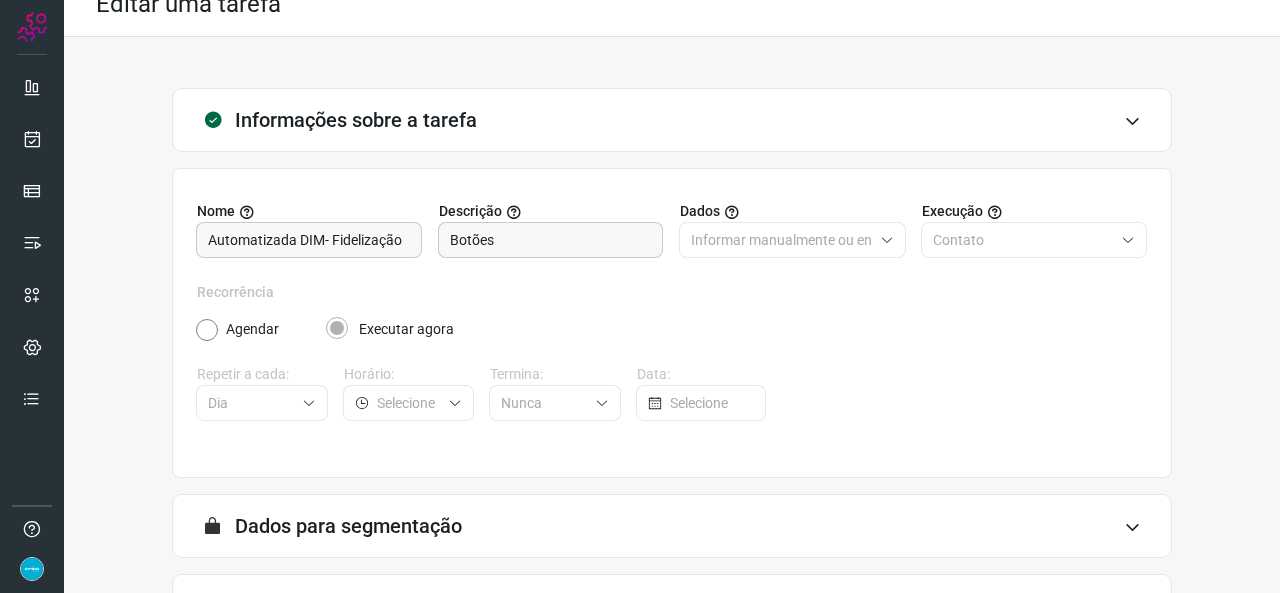 scroll, scrollTop: 187, scrollLeft: 0, axis: vertical 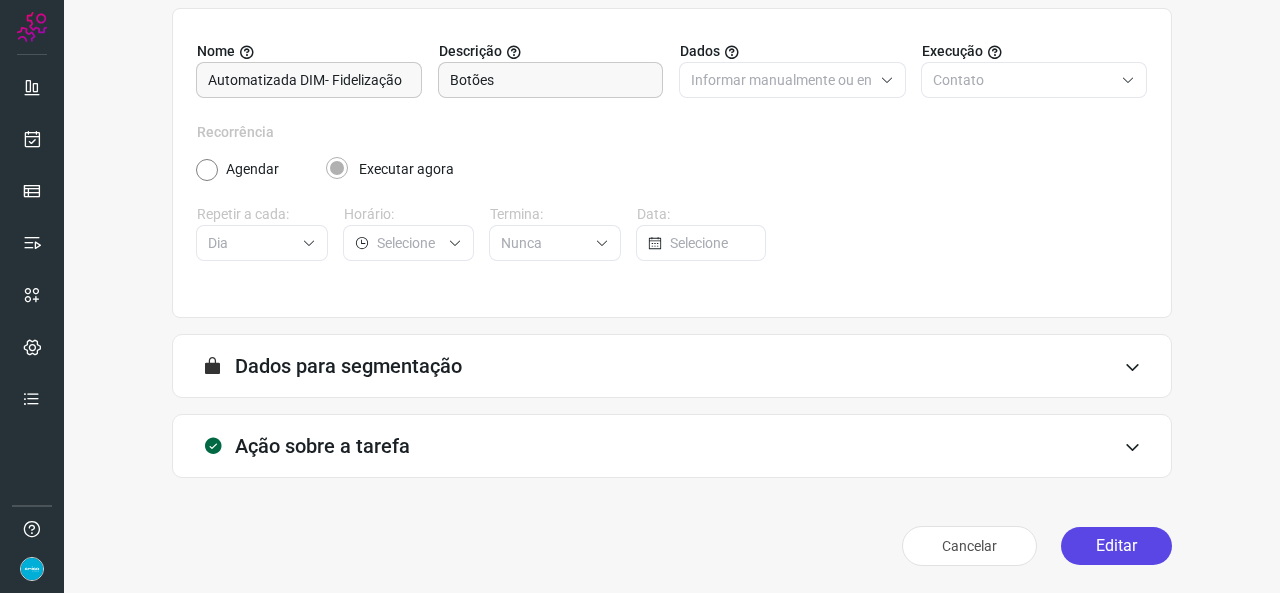 click on "Editar" at bounding box center (1116, 546) 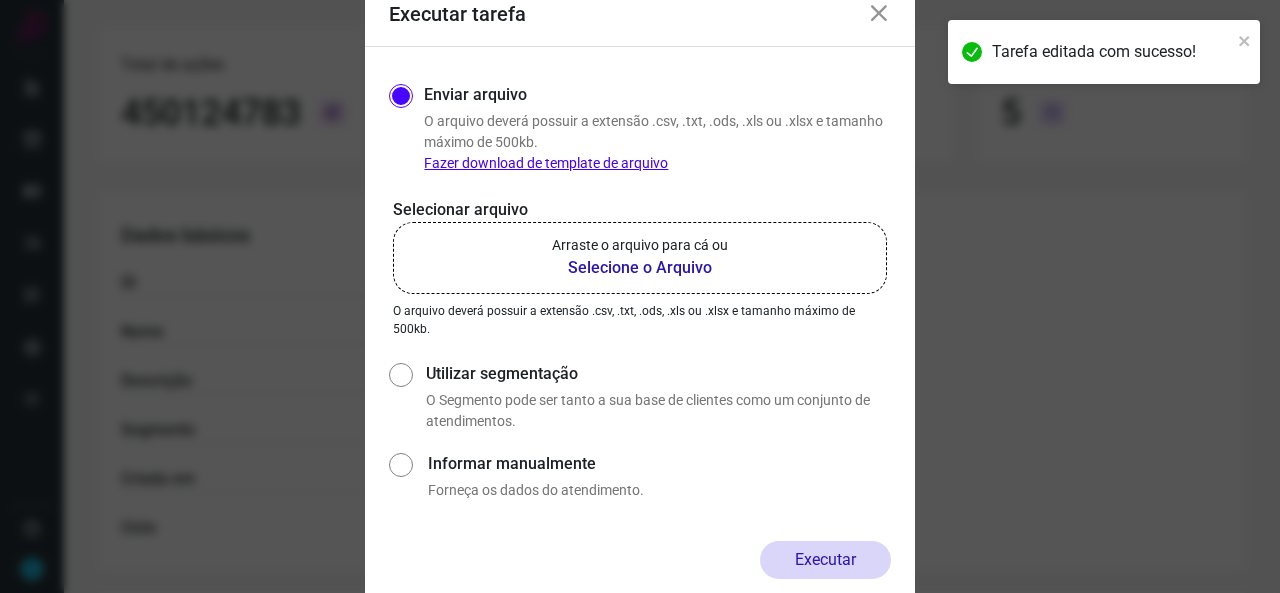 click on "Selecione o Arquivo" at bounding box center (640, 268) 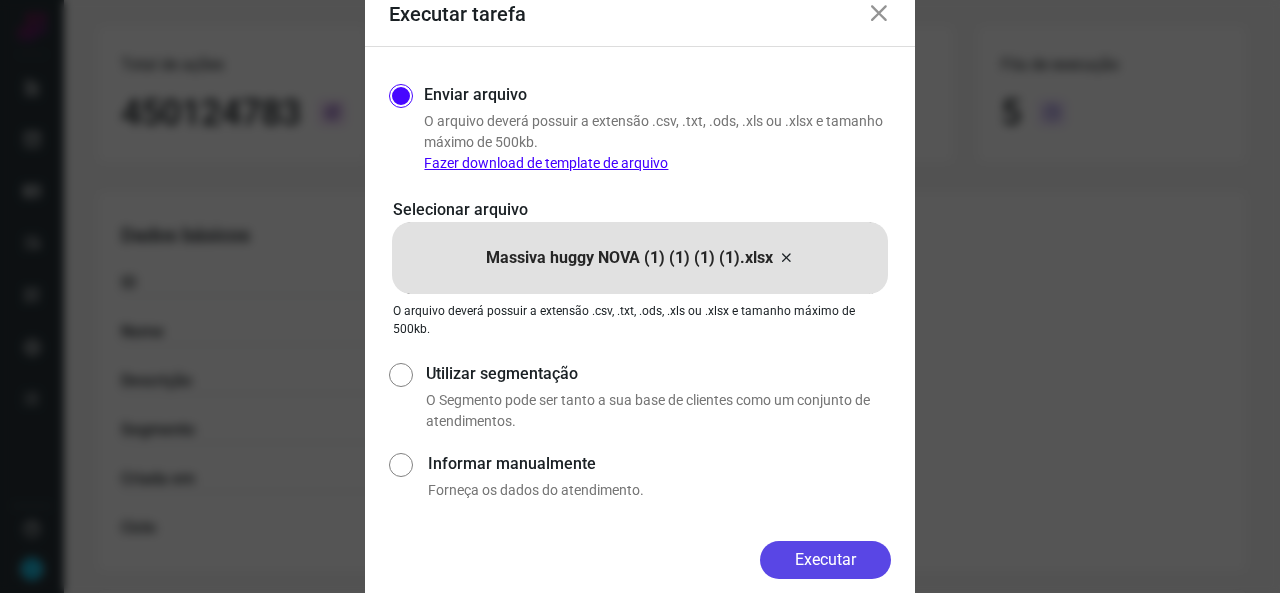 click on "Executar" at bounding box center [825, 560] 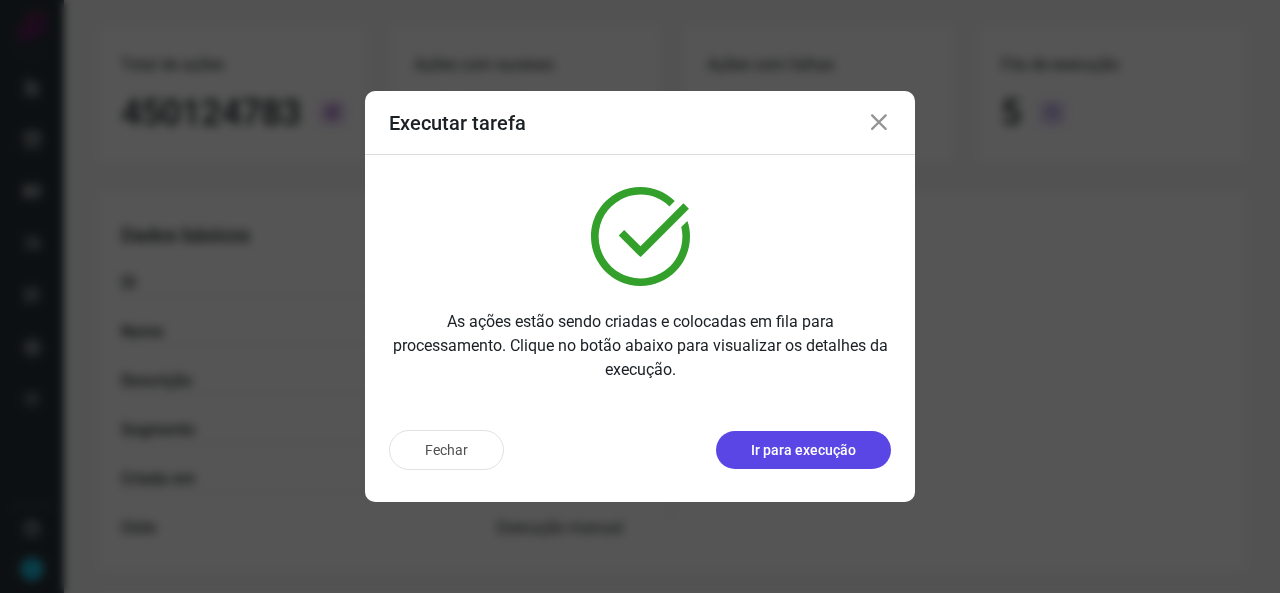 click on "Ir para execução" at bounding box center (803, 450) 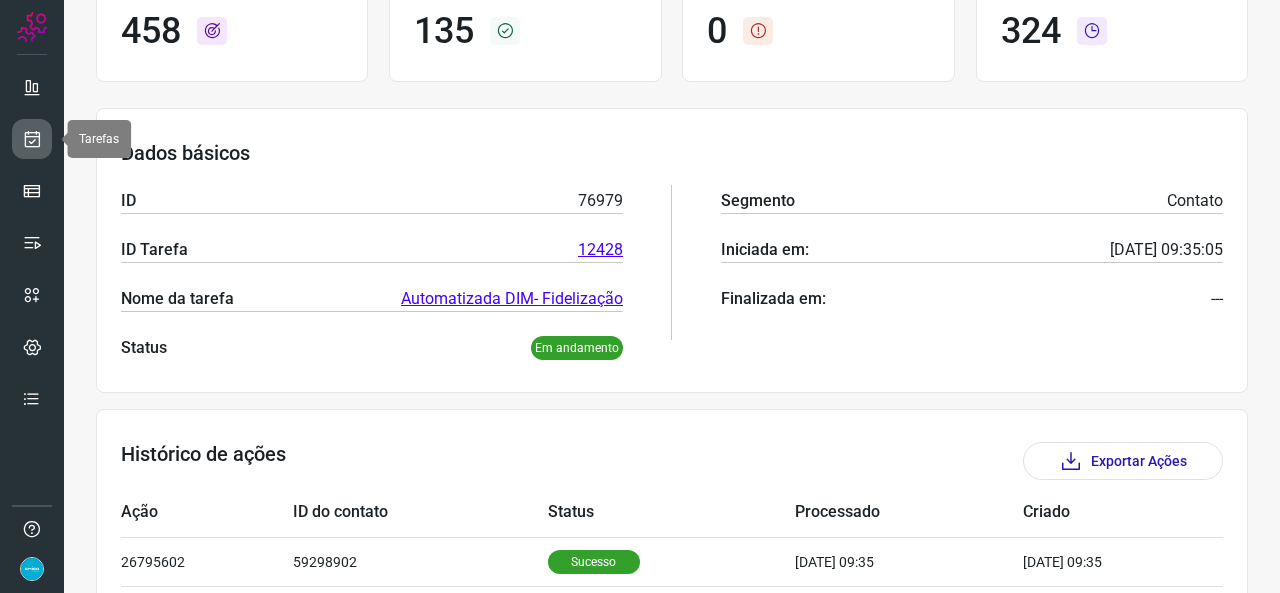 click at bounding box center [32, 139] 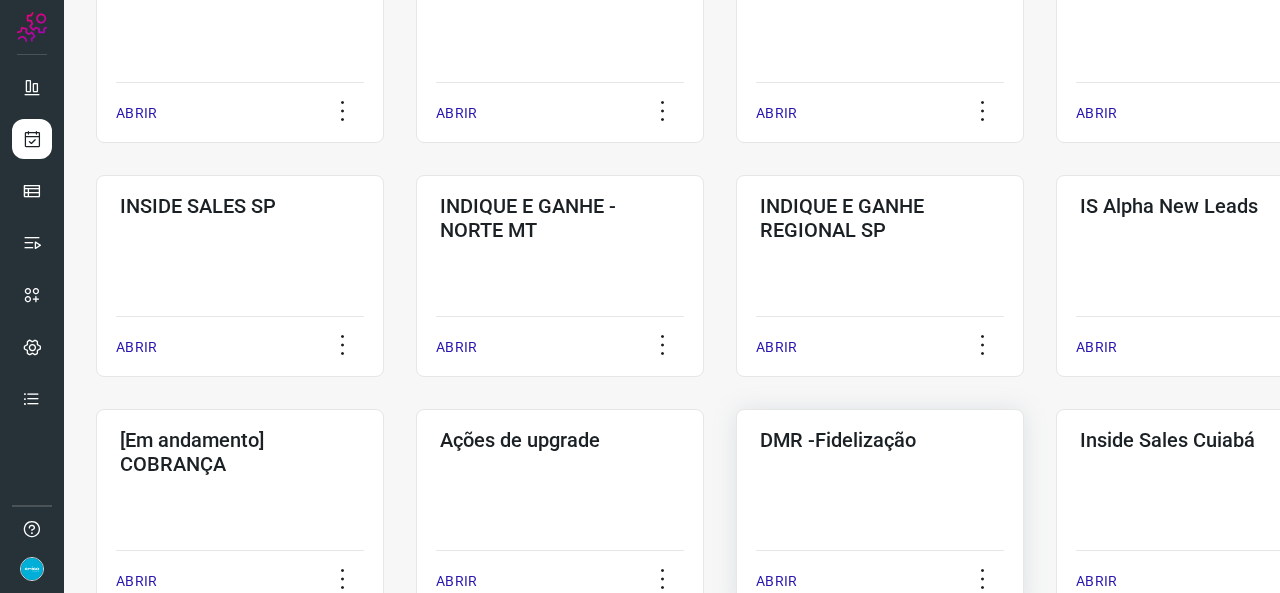 scroll, scrollTop: 552, scrollLeft: 0, axis: vertical 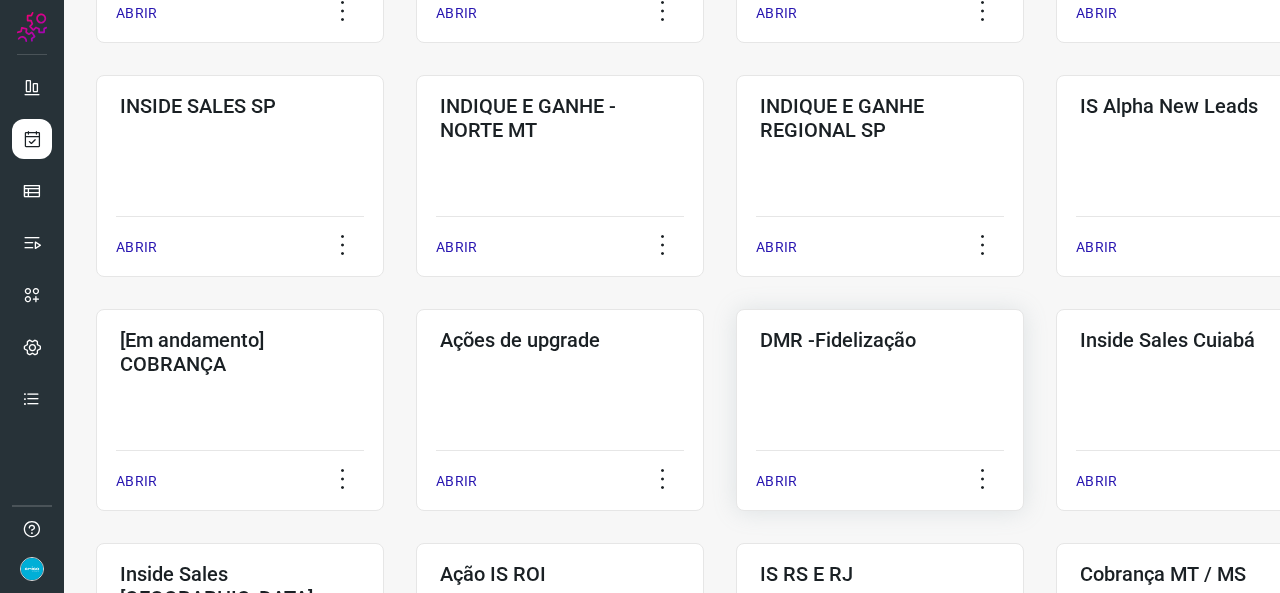 click on "ABRIR" at bounding box center (776, 481) 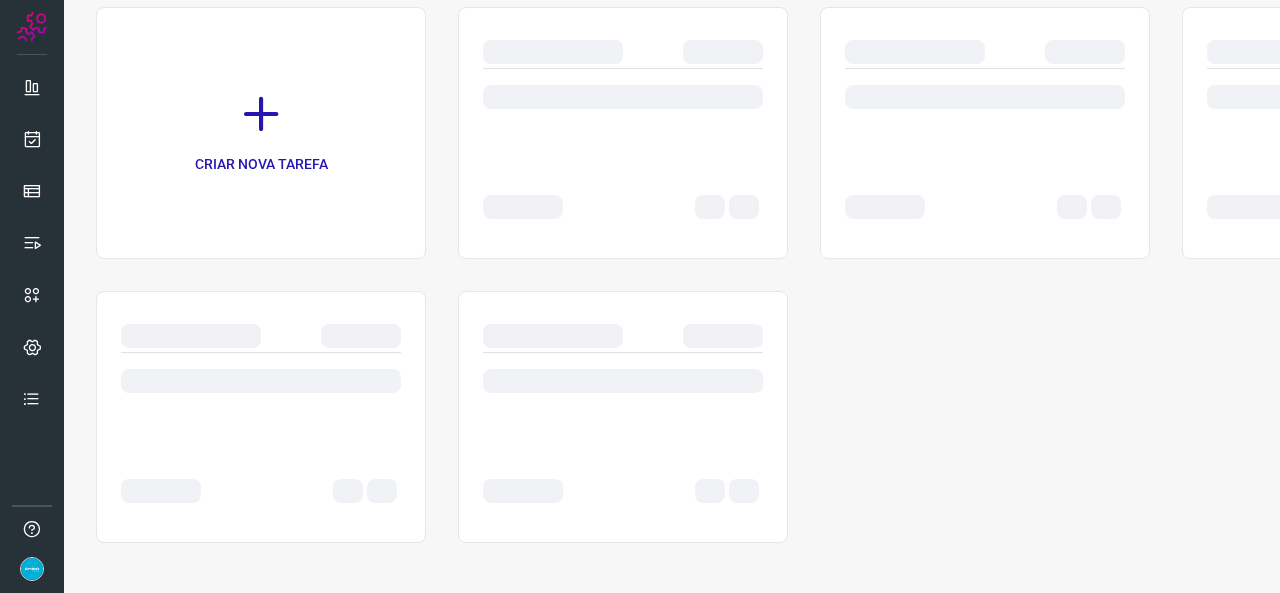 scroll, scrollTop: 0, scrollLeft: 0, axis: both 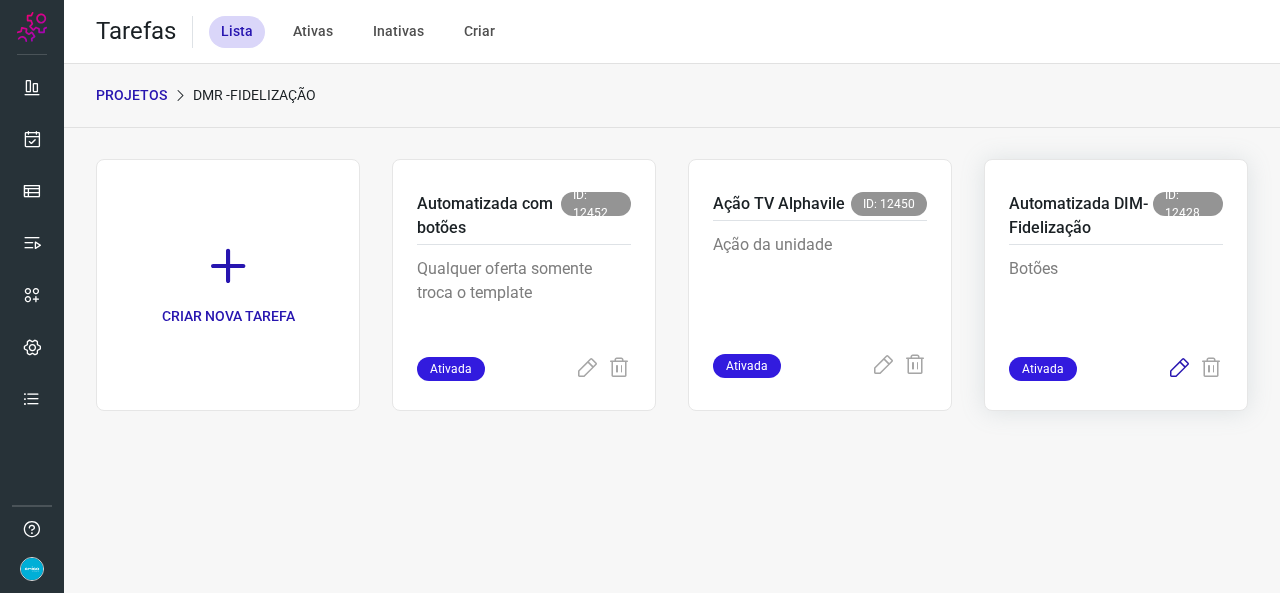 click at bounding box center [1179, 369] 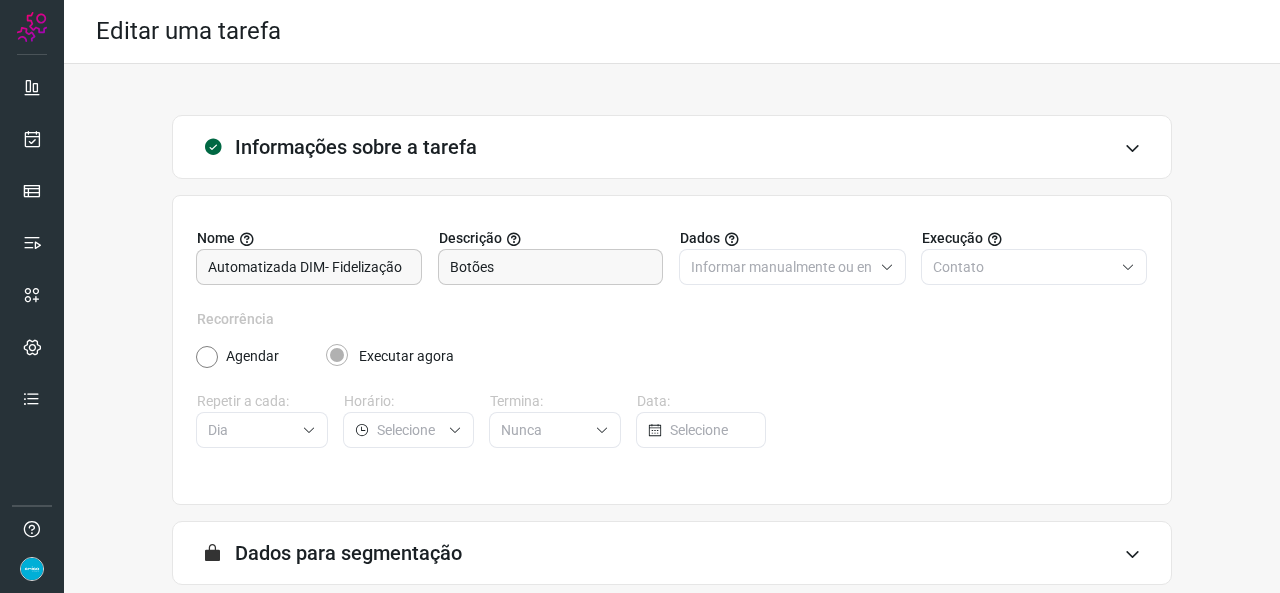 scroll, scrollTop: 187, scrollLeft: 0, axis: vertical 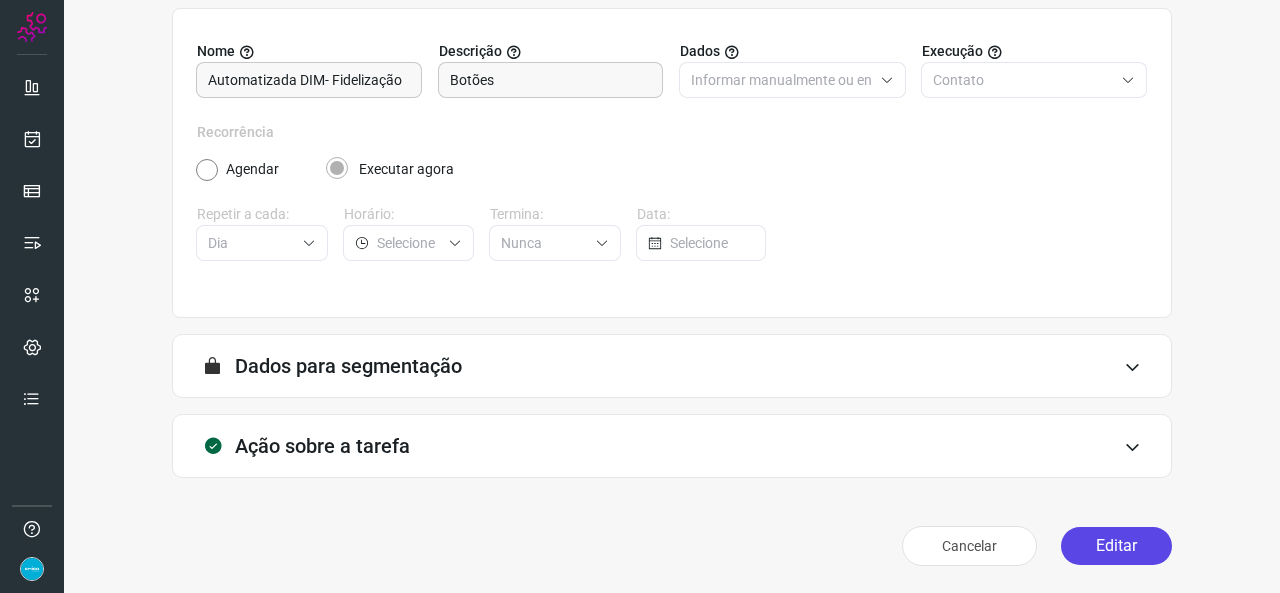 click on "Editar" at bounding box center [1116, 546] 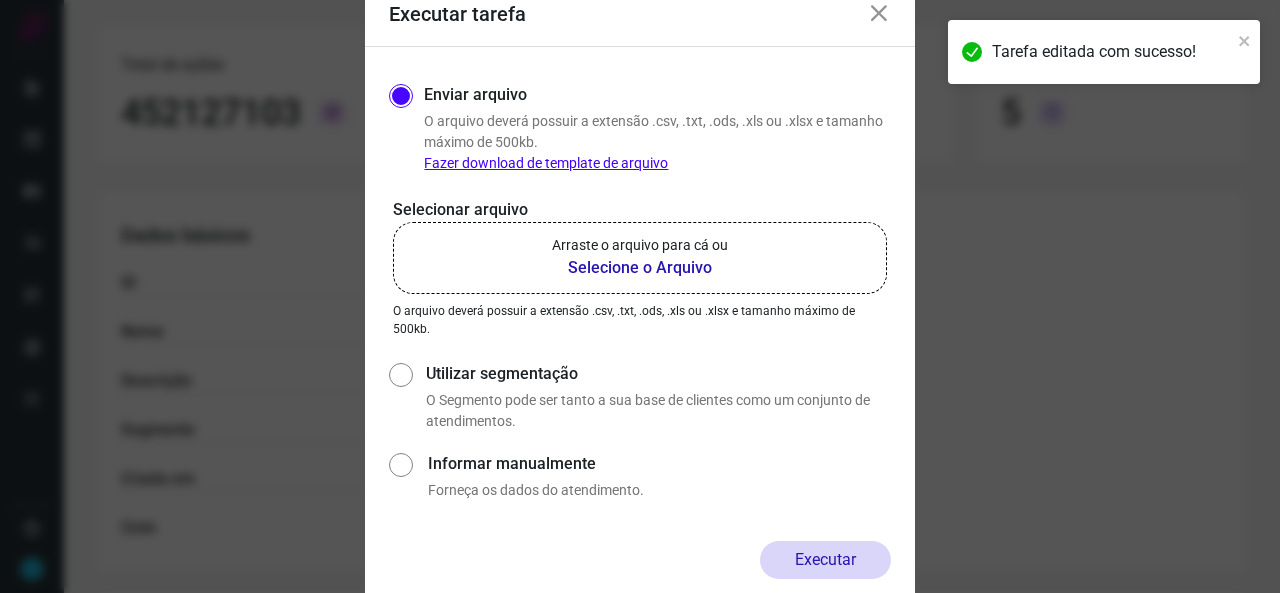 click on "Selecione o Arquivo" at bounding box center [640, 268] 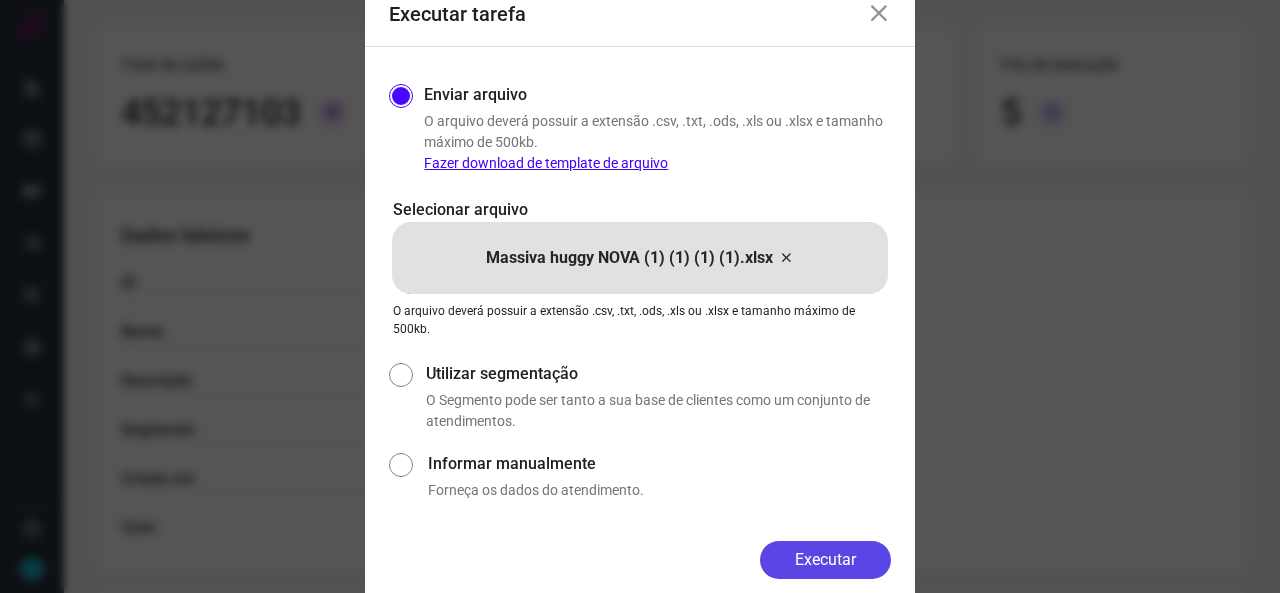 click on "Executar" at bounding box center [825, 560] 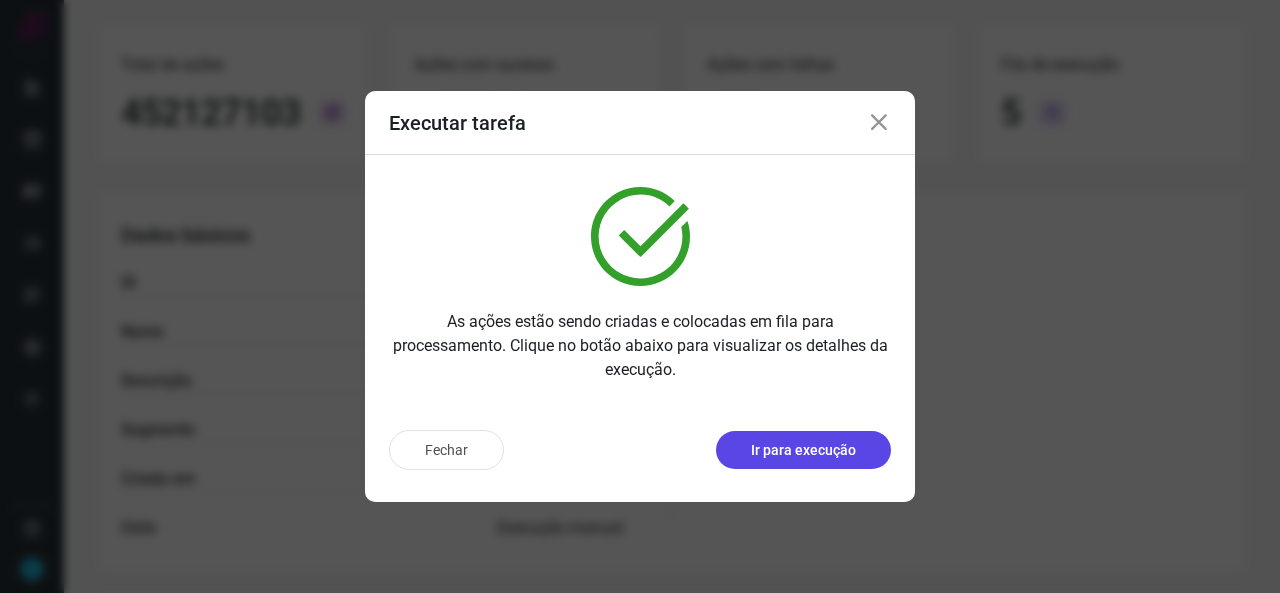 click on "Ir para execução" at bounding box center (803, 450) 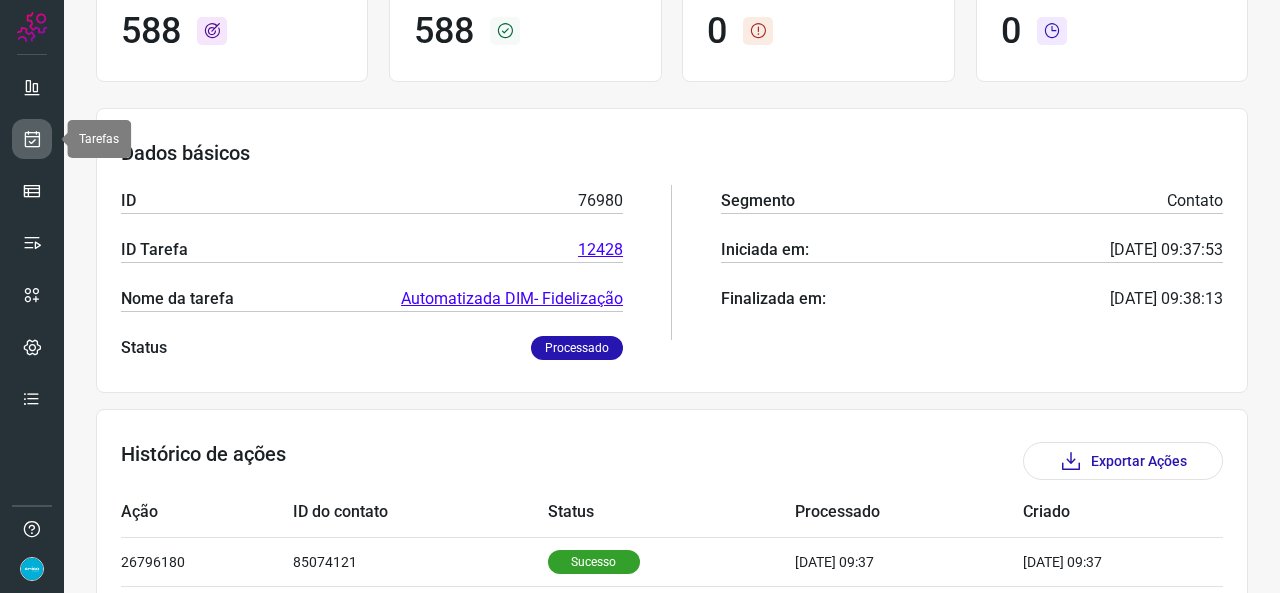 click at bounding box center [32, 139] 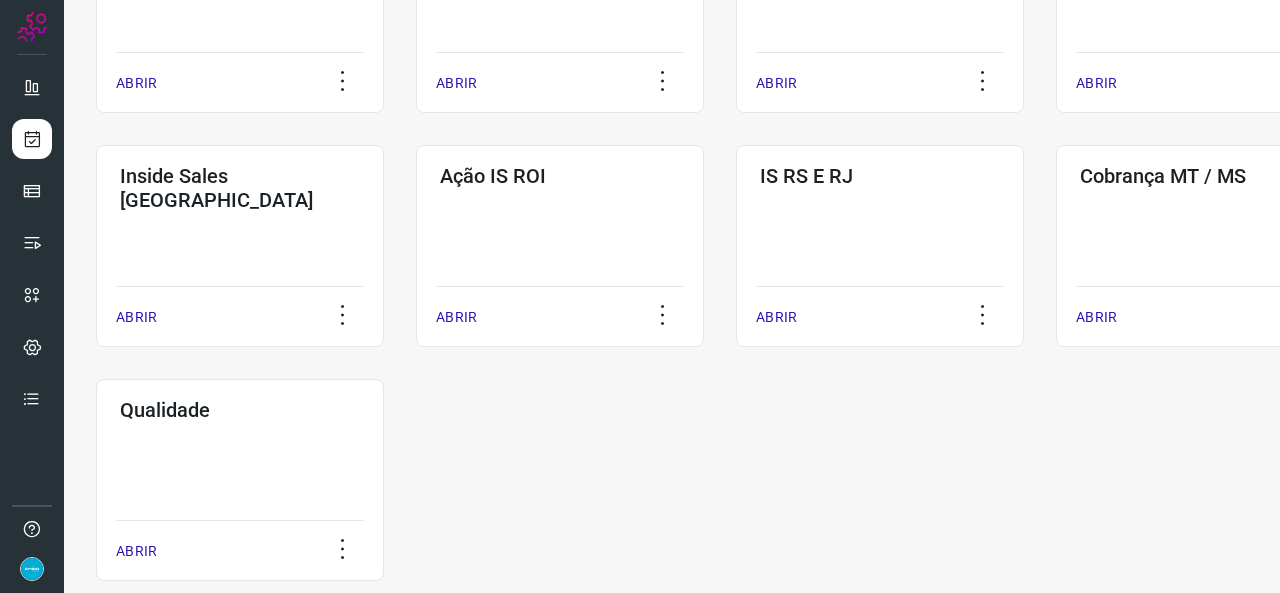 scroll, scrollTop: 952, scrollLeft: 0, axis: vertical 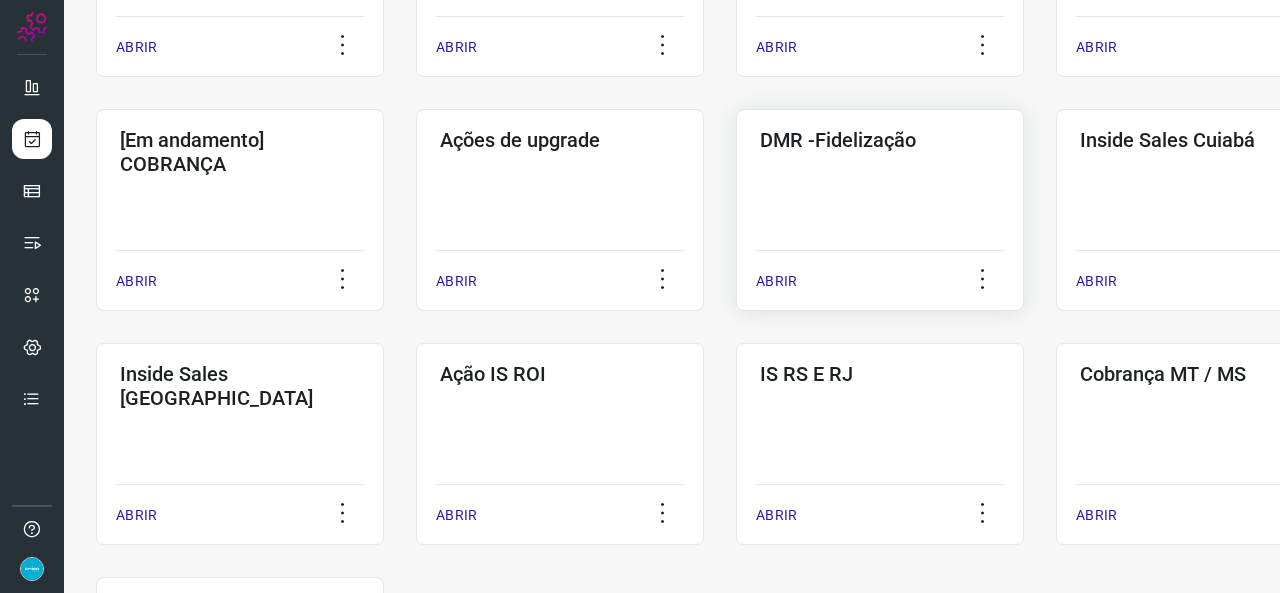 click on "ABRIR" at bounding box center [776, 281] 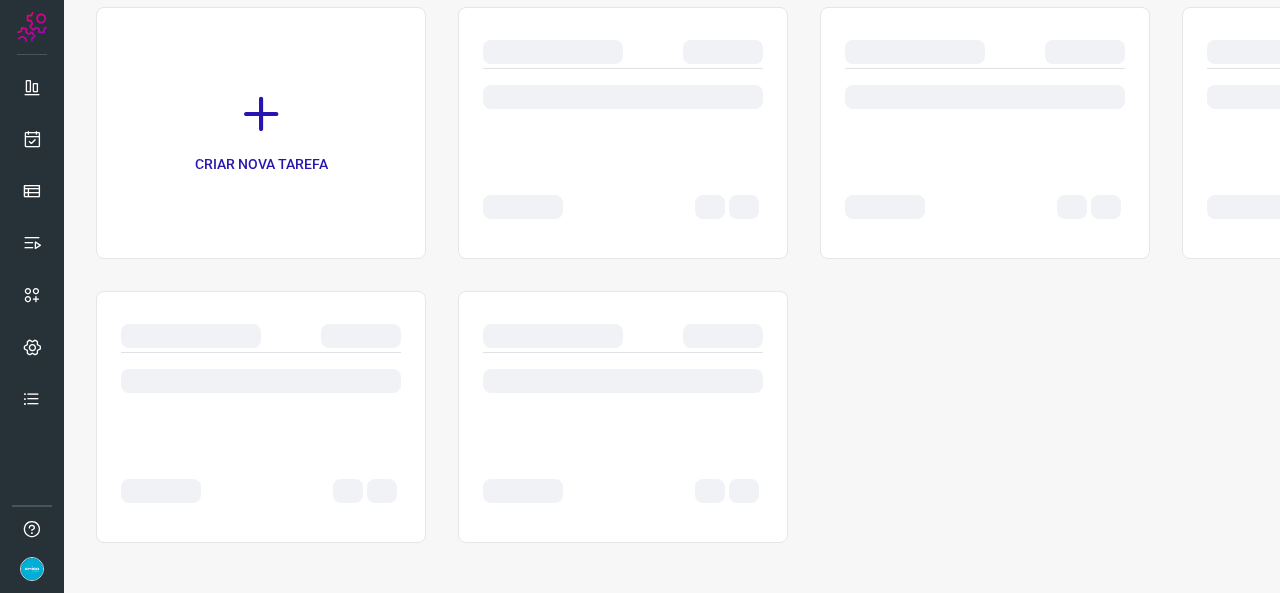 scroll, scrollTop: 0, scrollLeft: 0, axis: both 